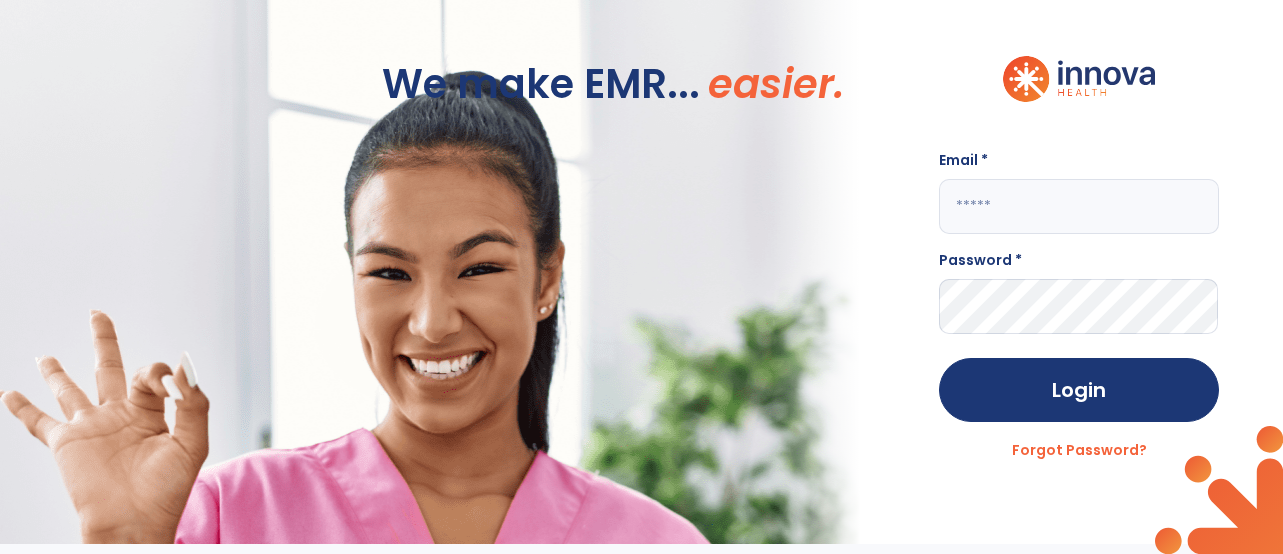 scroll, scrollTop: 0, scrollLeft: 0, axis: both 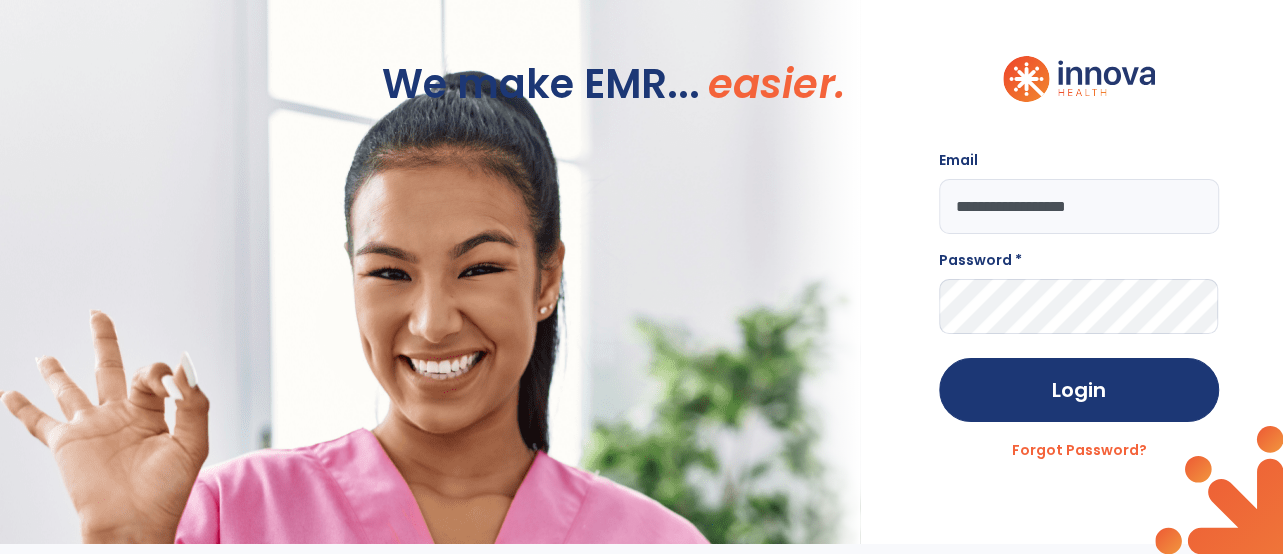 type on "**********" 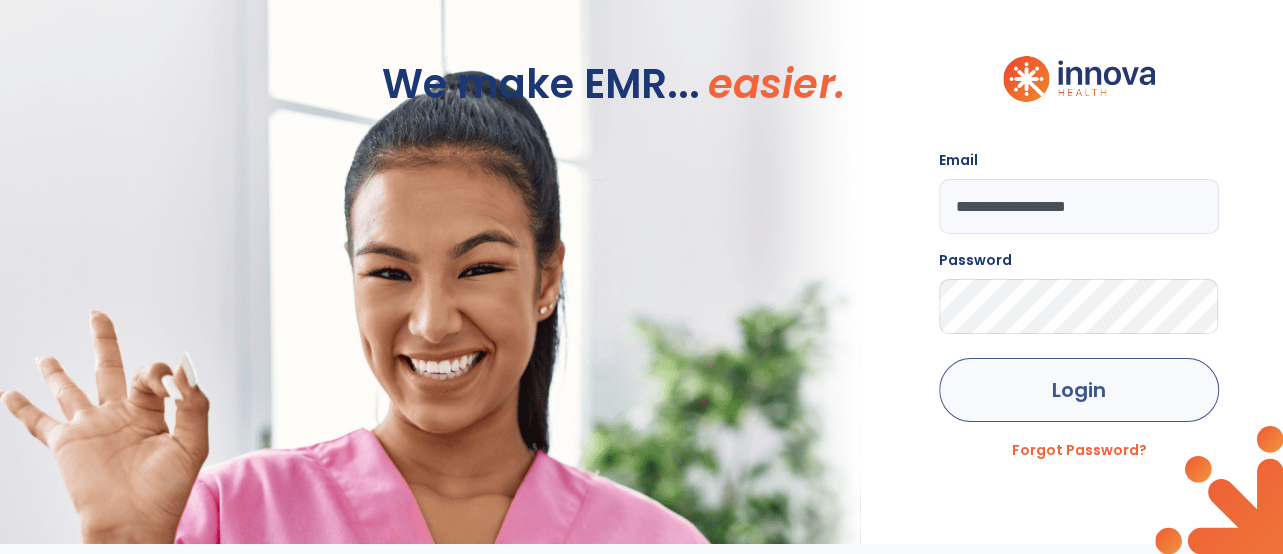 click on "Login" 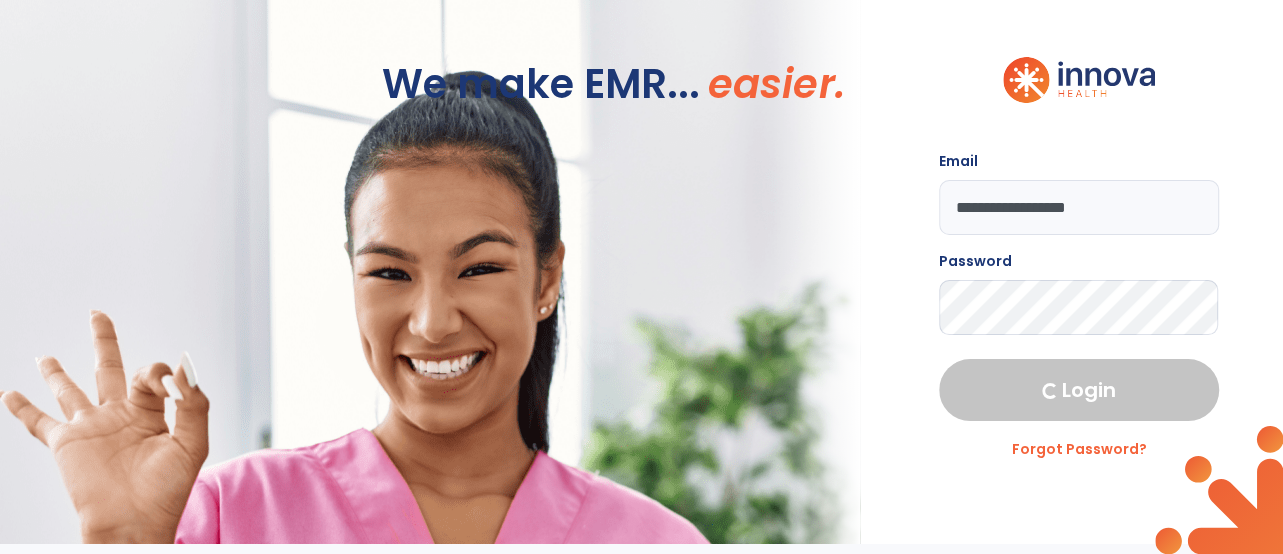 select on "****" 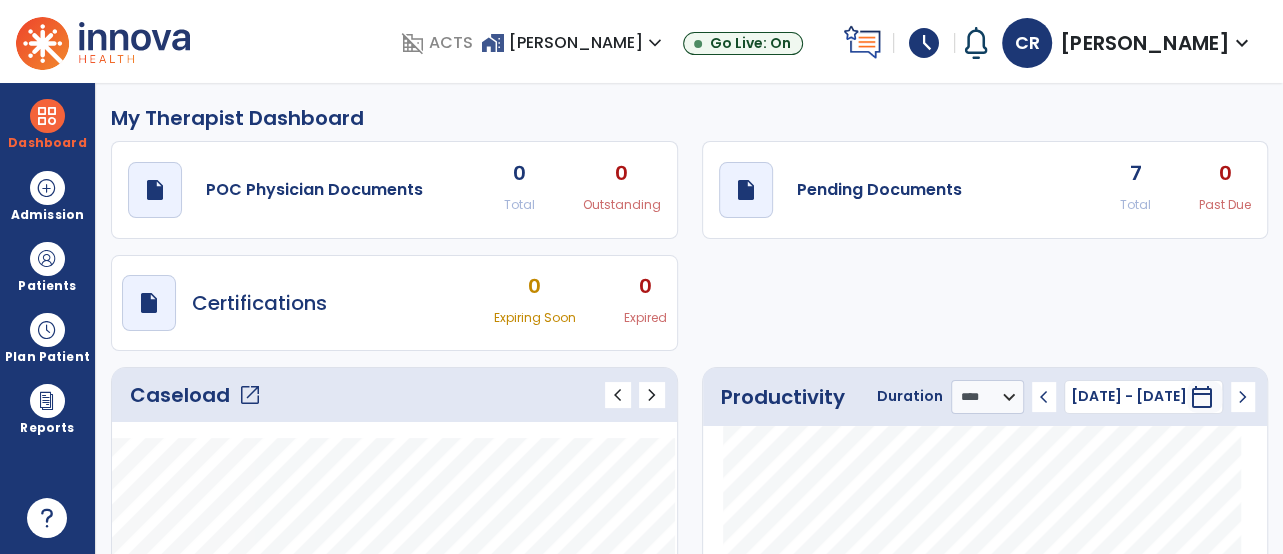 click on "Caseload   open_in_new" 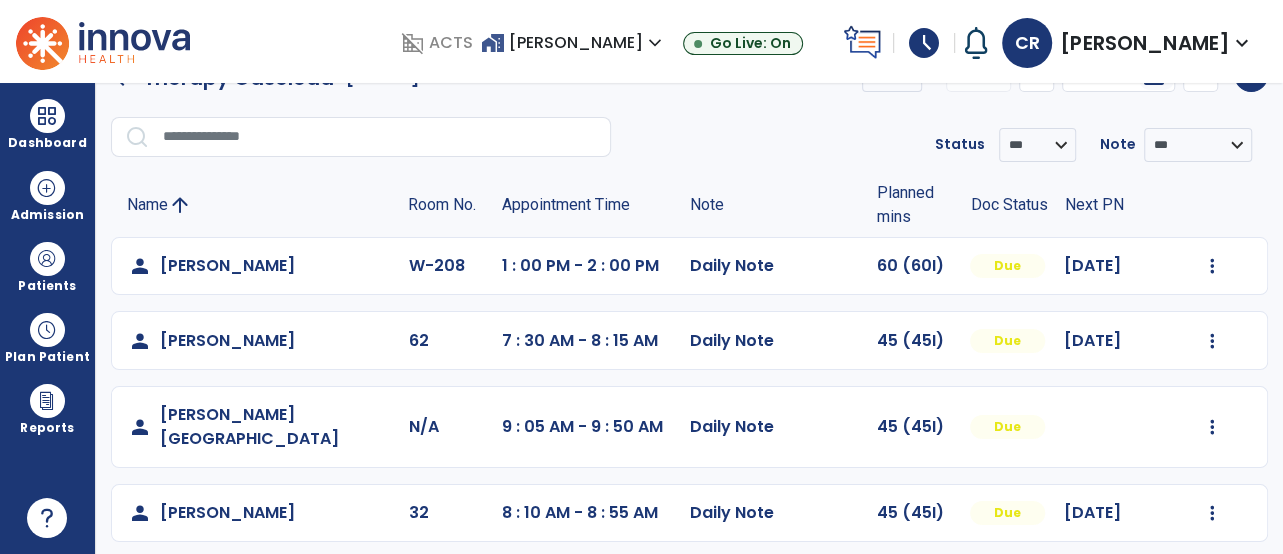 scroll, scrollTop: 44, scrollLeft: 0, axis: vertical 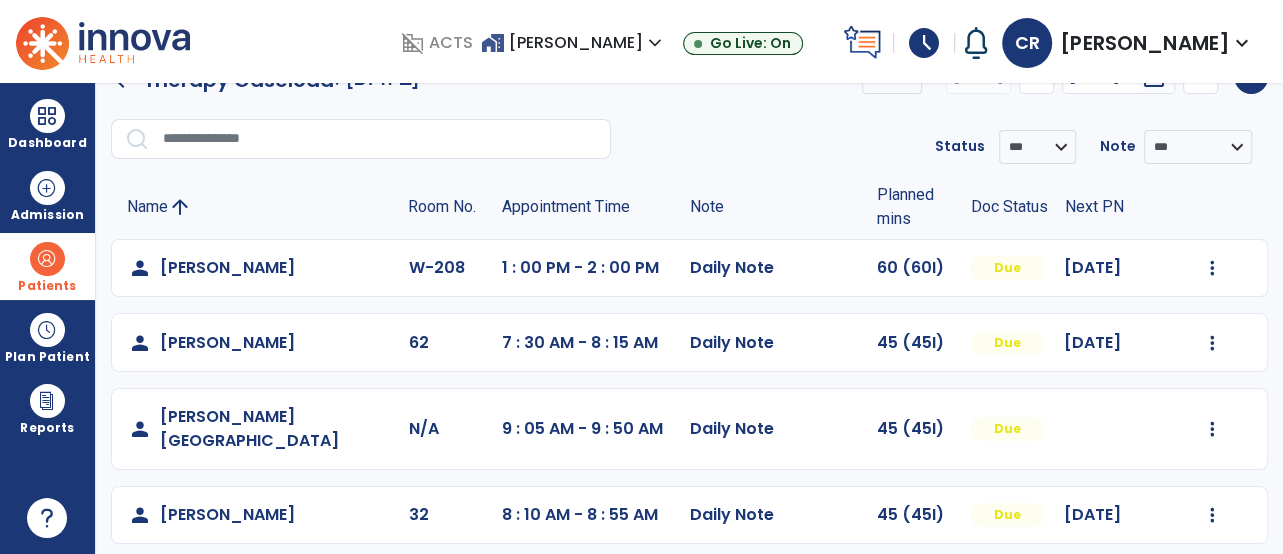 click at bounding box center (47, 259) 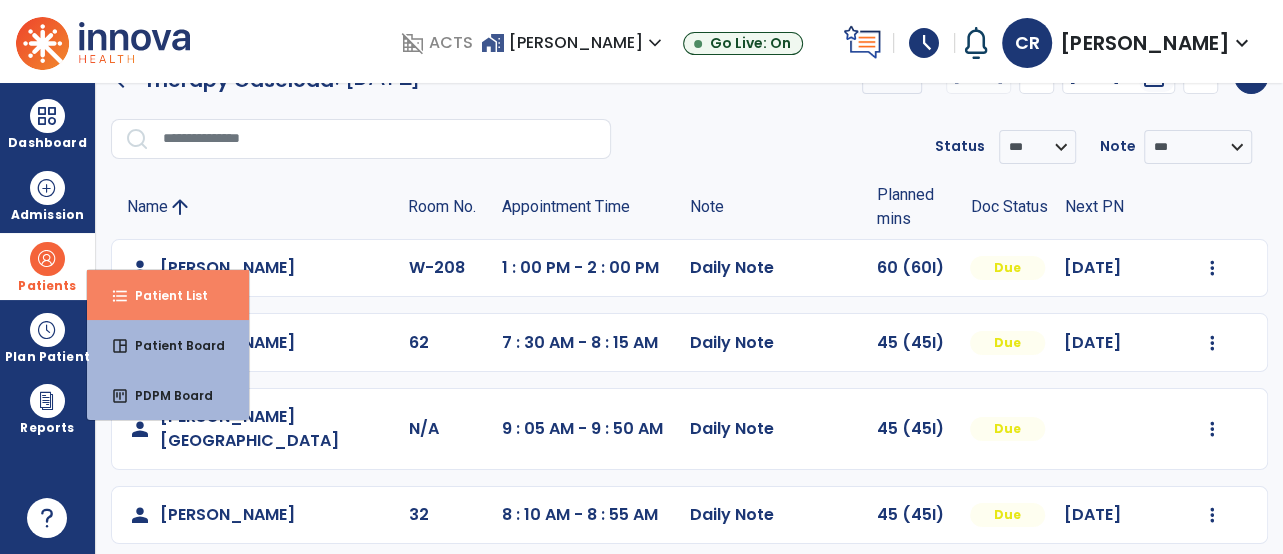 click on "Patient List" at bounding box center [163, 295] 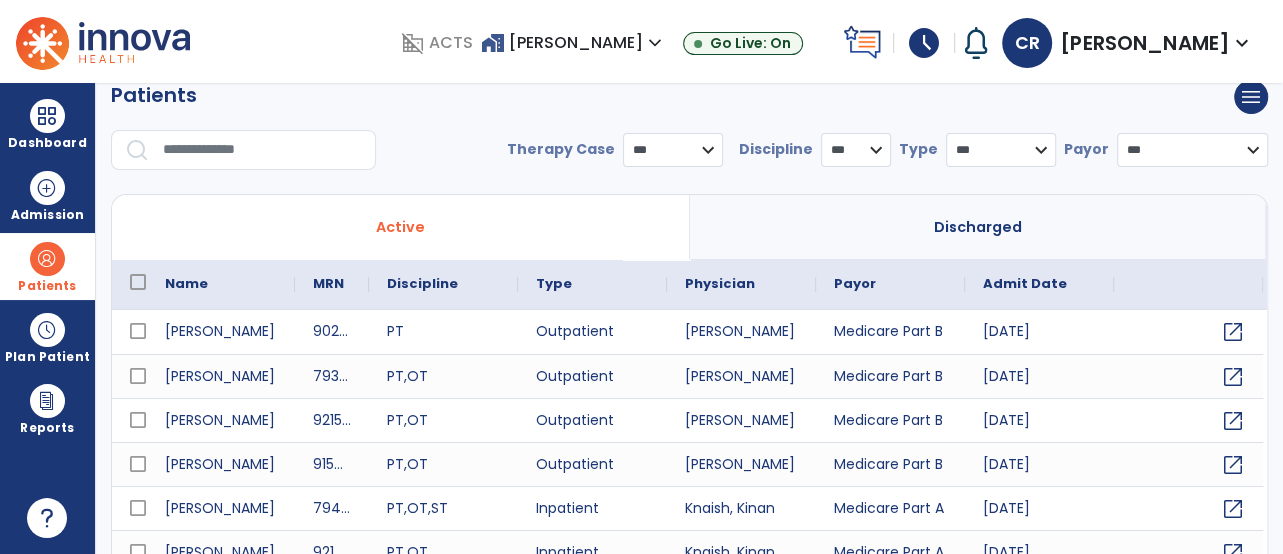 scroll, scrollTop: 22, scrollLeft: 0, axis: vertical 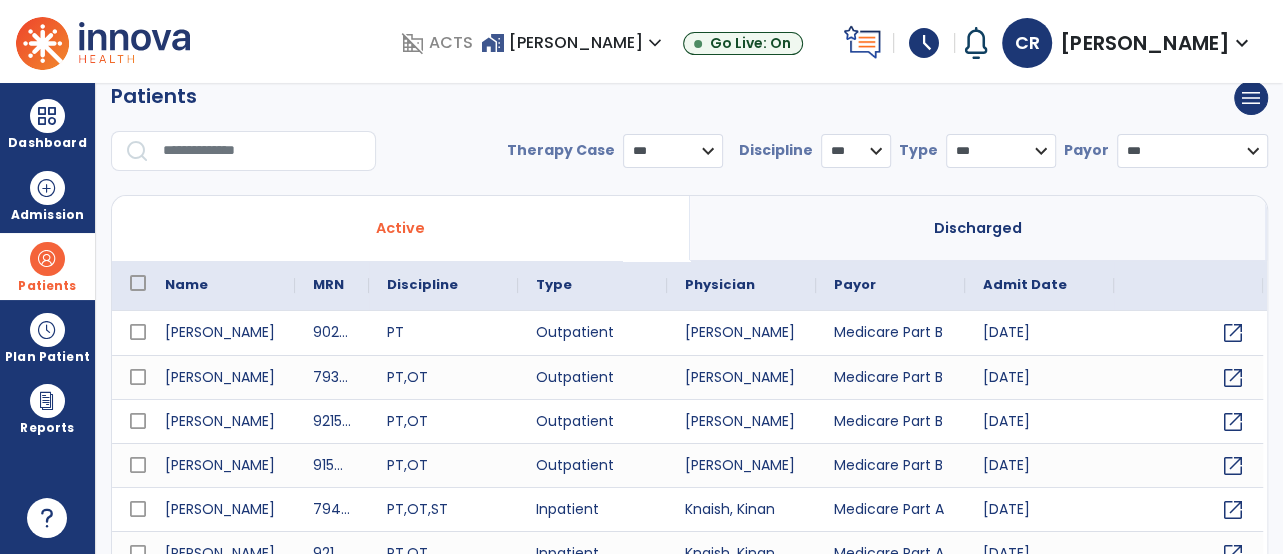 click at bounding box center (262, 151) 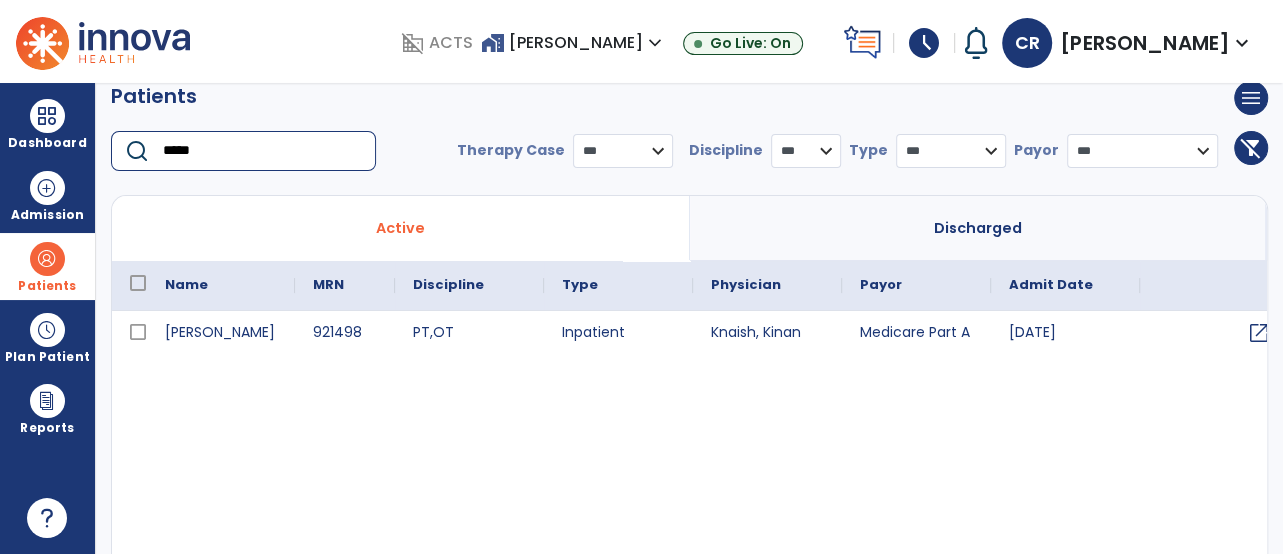 type on "*****" 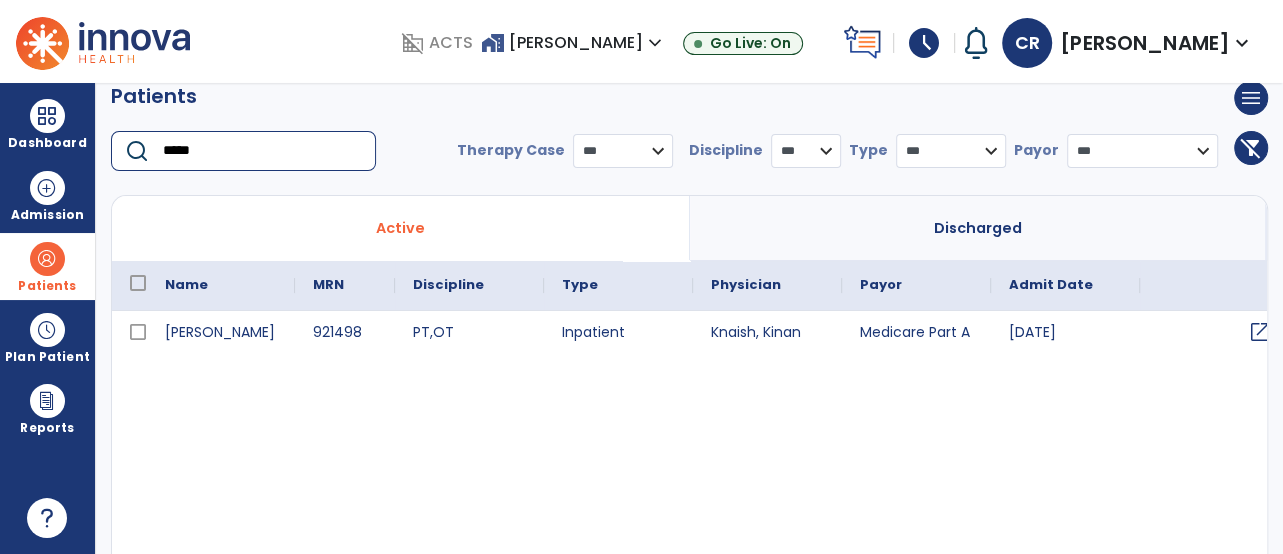 click on "open_in_new" at bounding box center (1260, 332) 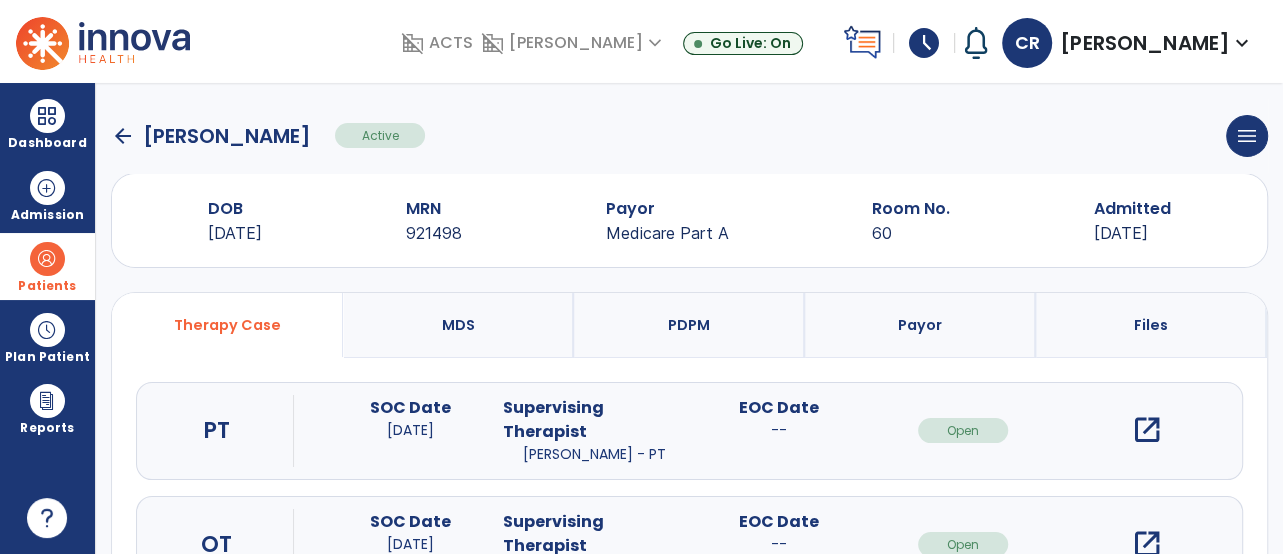 scroll, scrollTop: 0, scrollLeft: 0, axis: both 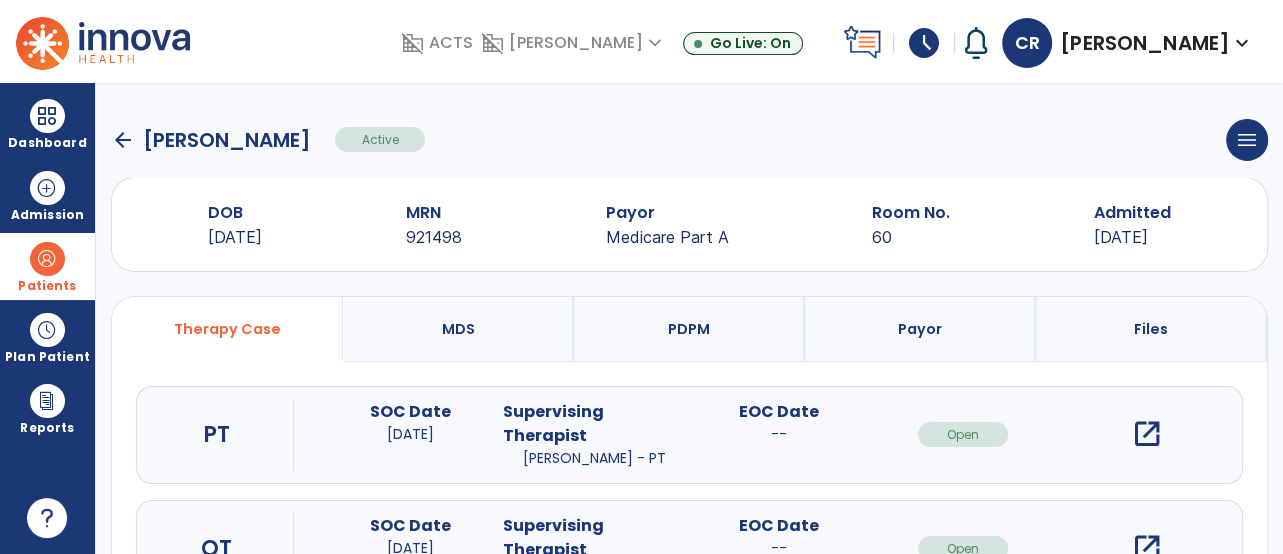 click on "arrow_back" 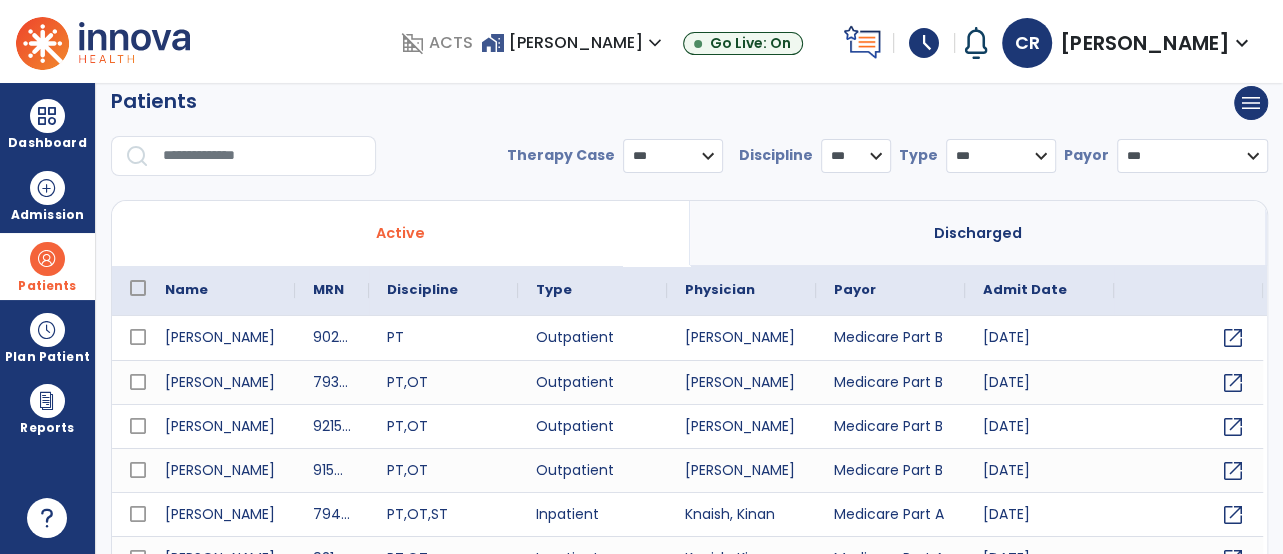 scroll, scrollTop: 0, scrollLeft: 0, axis: both 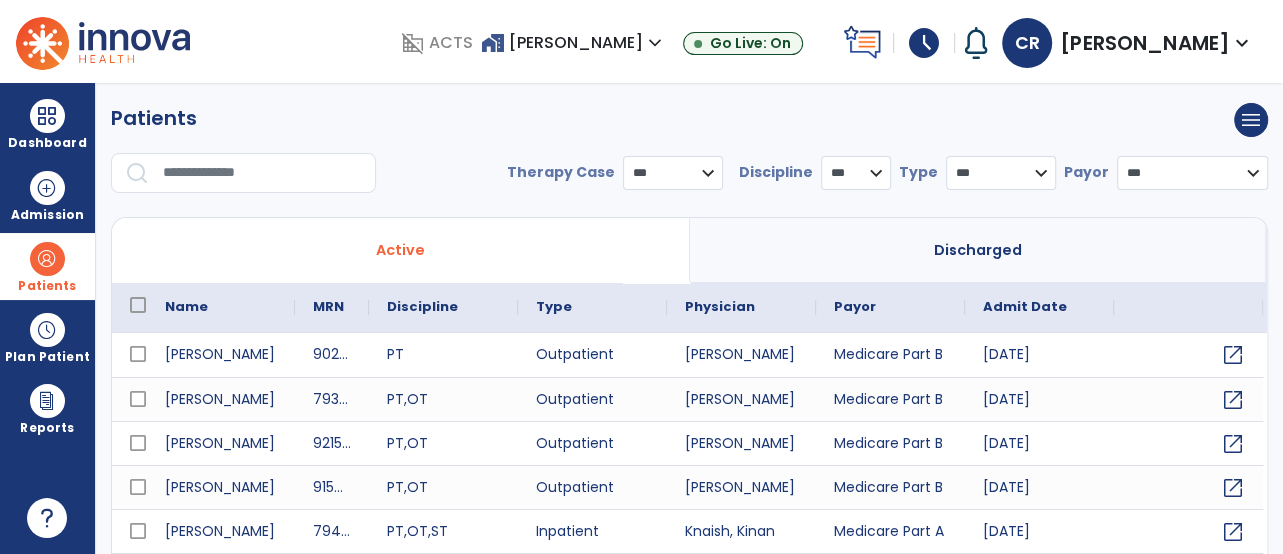 click at bounding box center (262, 173) 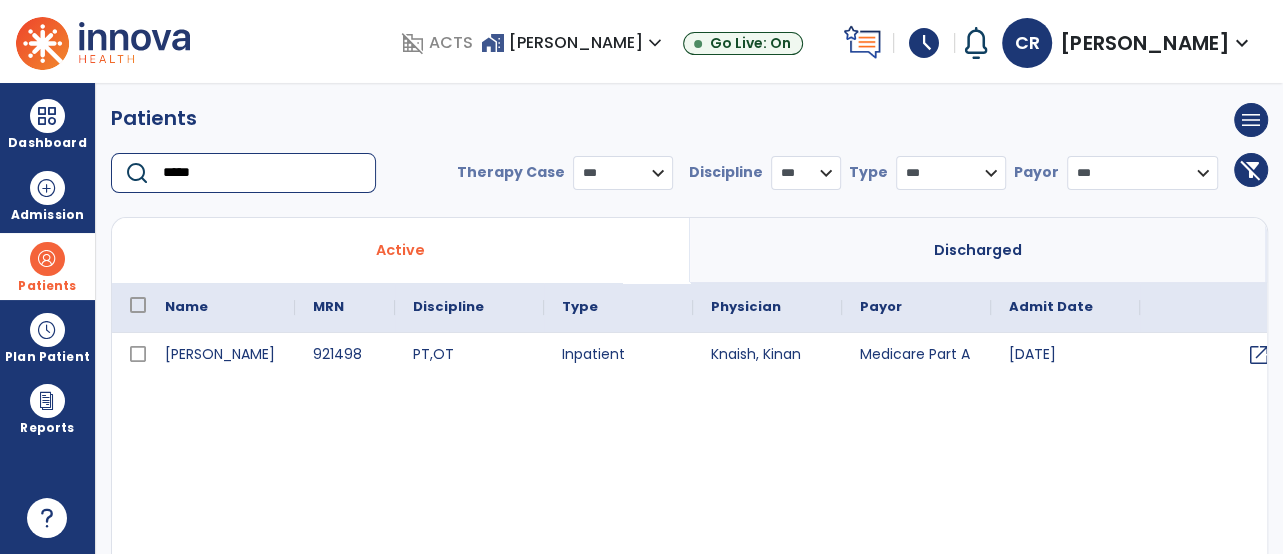 type on "*****" 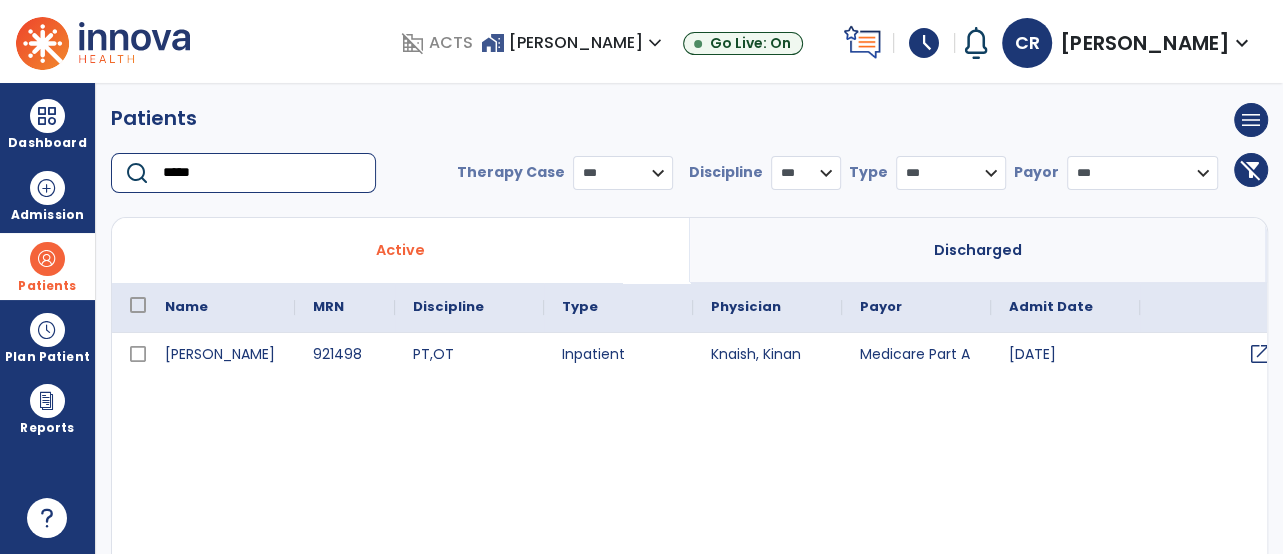 click on "open_in_new" at bounding box center [1260, 354] 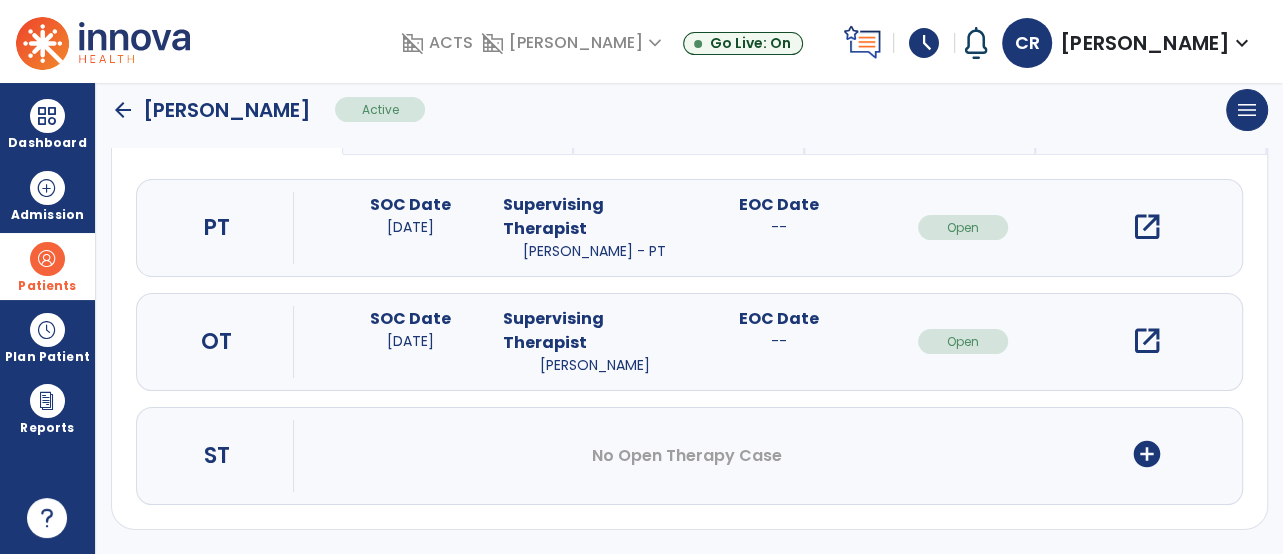 scroll, scrollTop: 225, scrollLeft: 0, axis: vertical 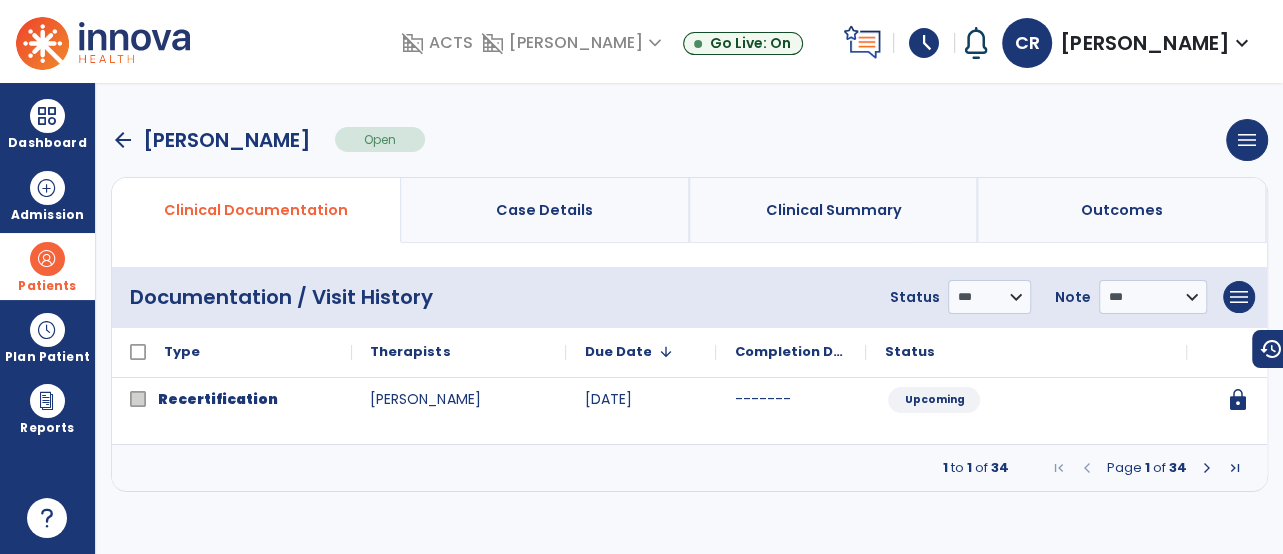 click at bounding box center [1207, 468] 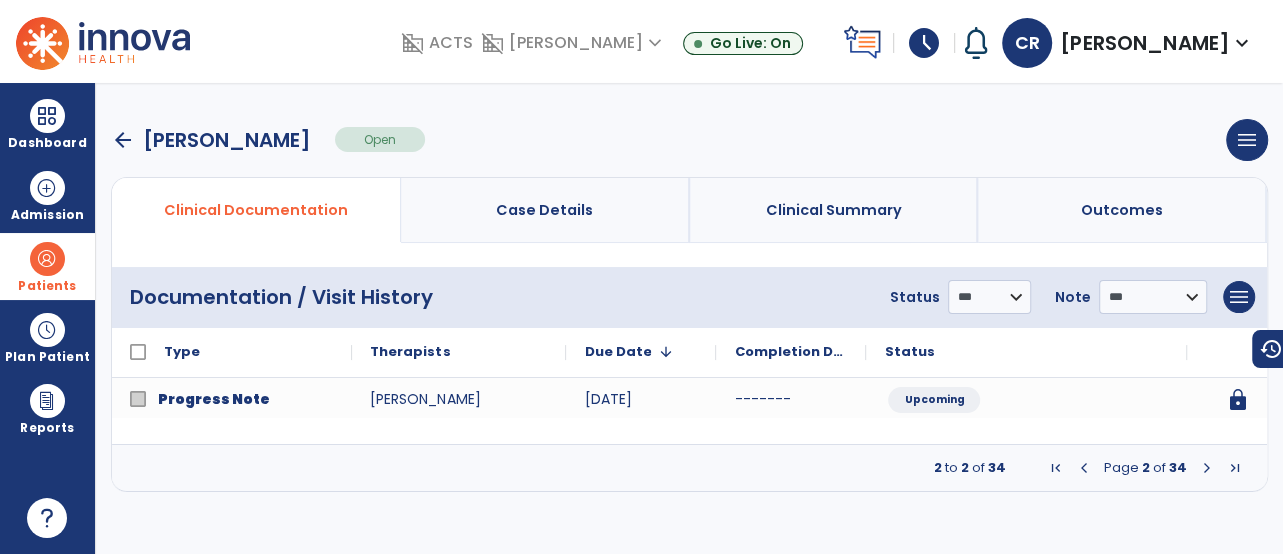 click at bounding box center (1207, 468) 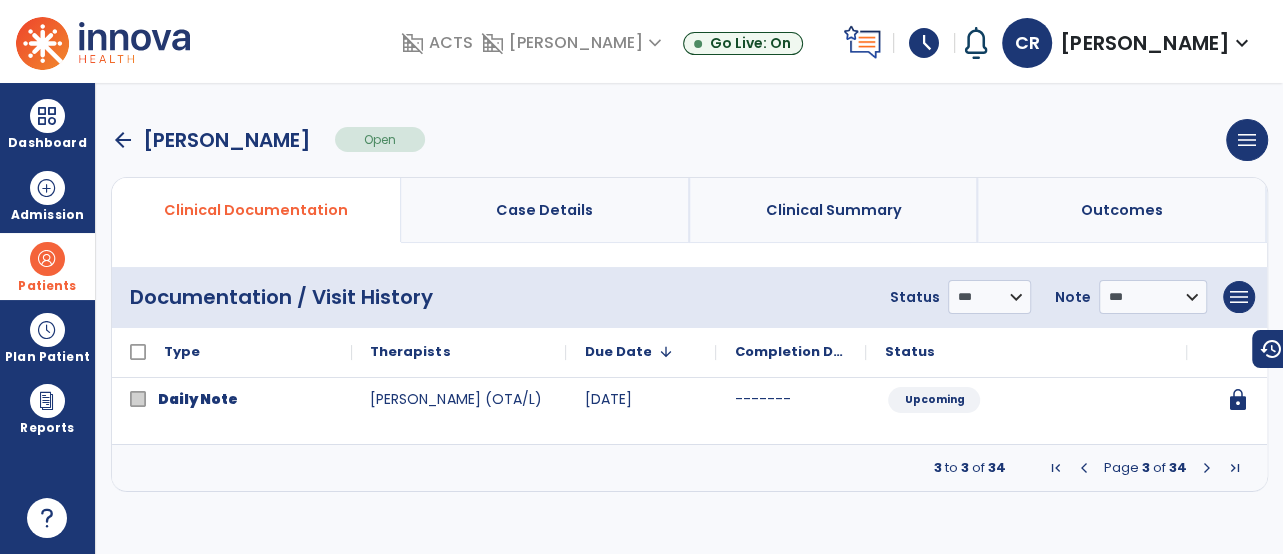 click at bounding box center [1207, 468] 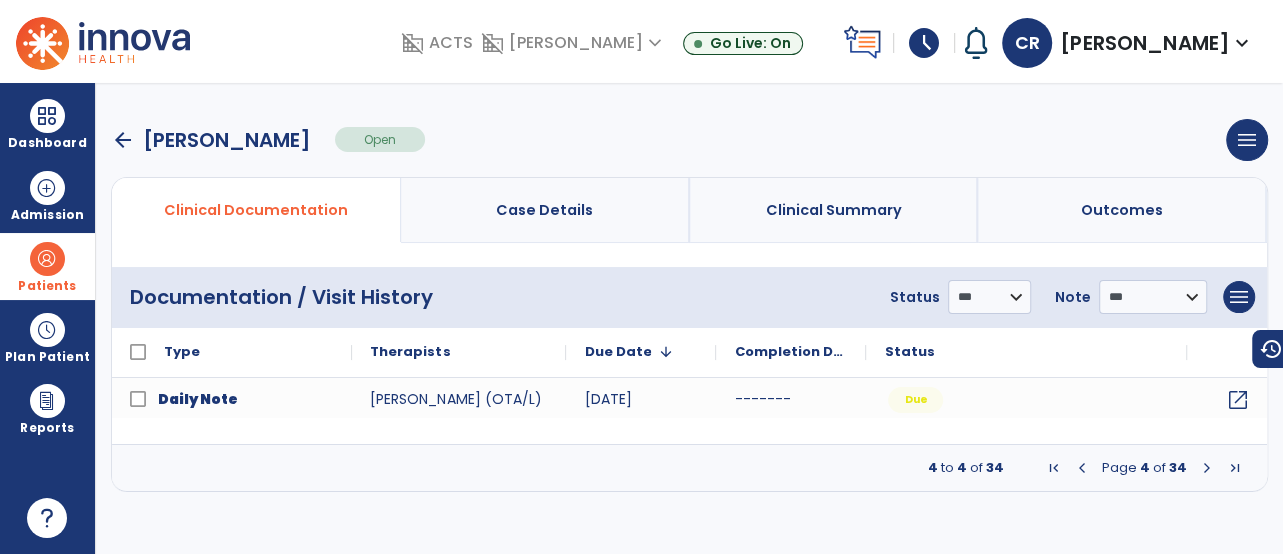 click at bounding box center [1207, 468] 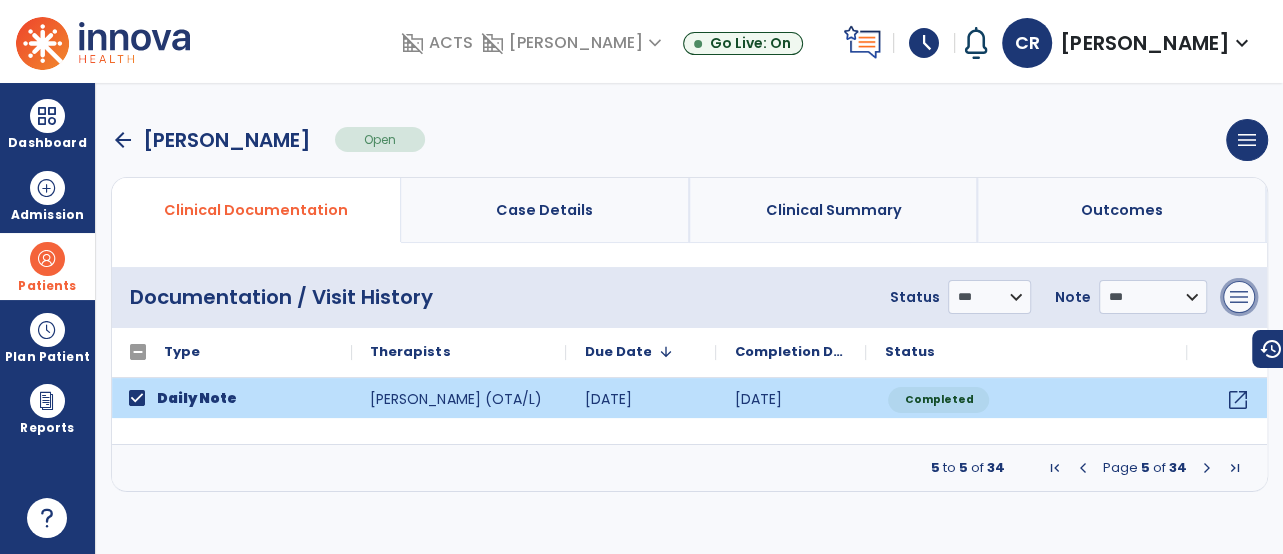 click on "menu" at bounding box center [1239, 297] 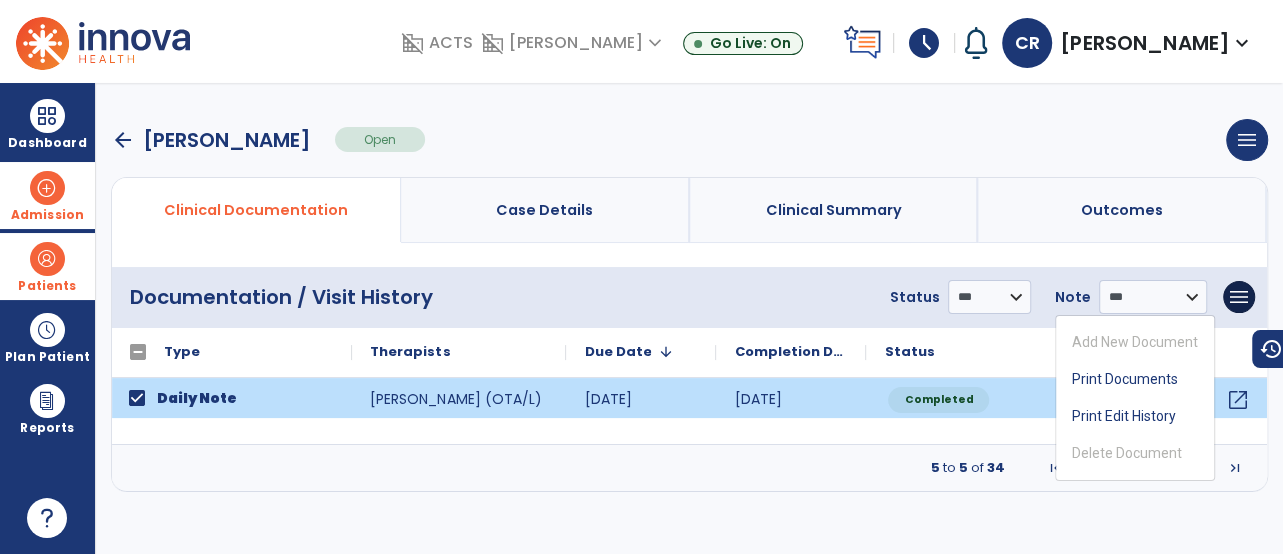 click on "Admission" at bounding box center [47, 195] 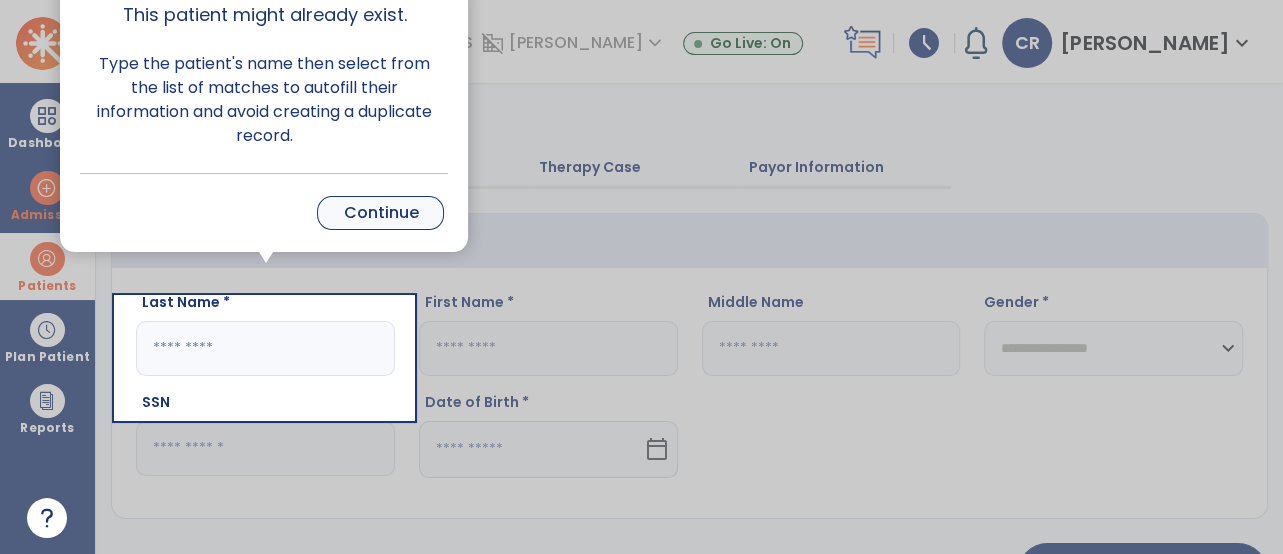 click on "Continue" at bounding box center [380, 213] 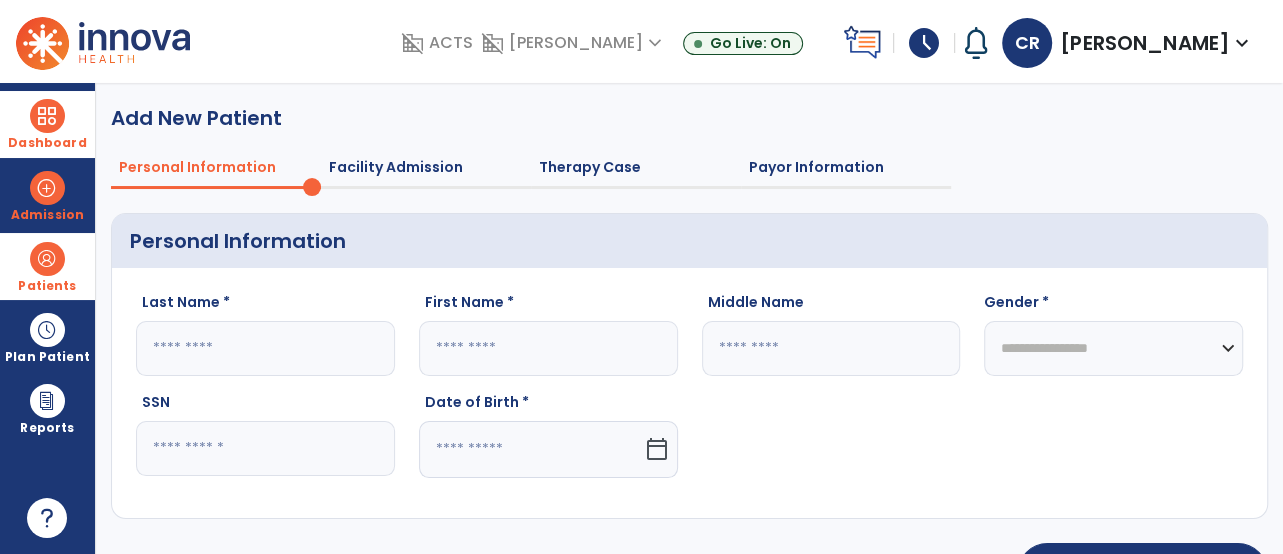 click at bounding box center (47, 116) 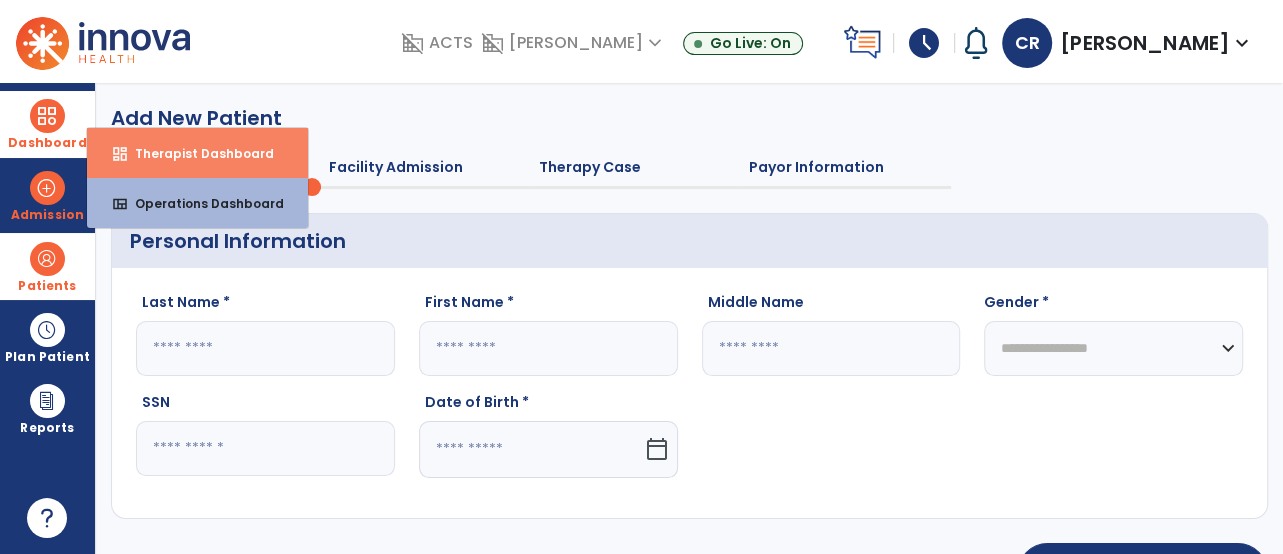 click on "Therapist Dashboard" at bounding box center [196, 153] 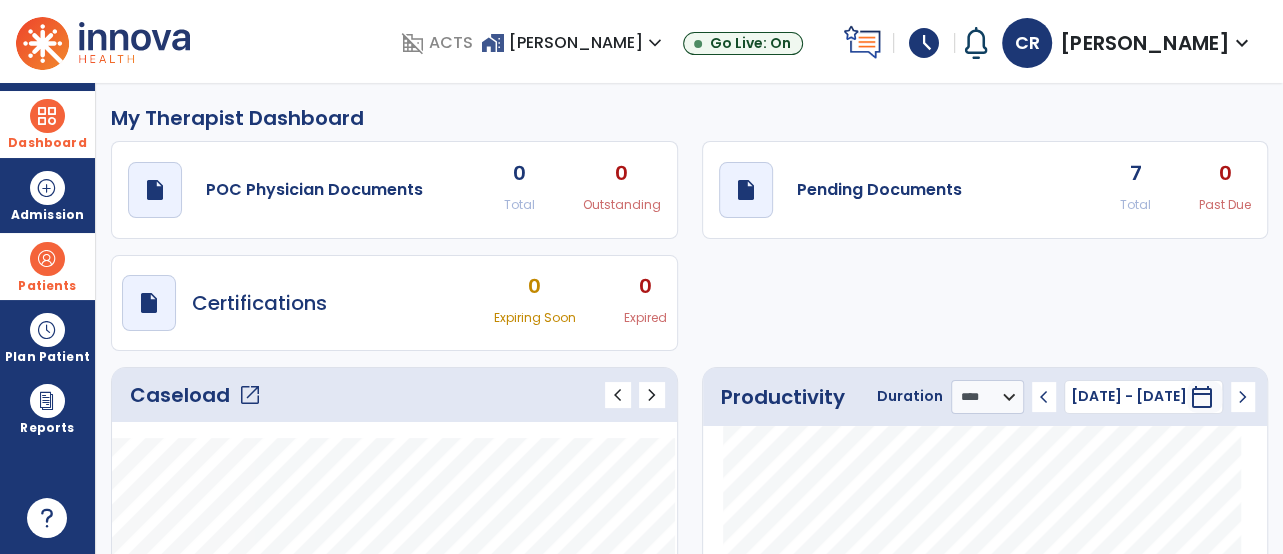click on "Caseload   open_in_new" 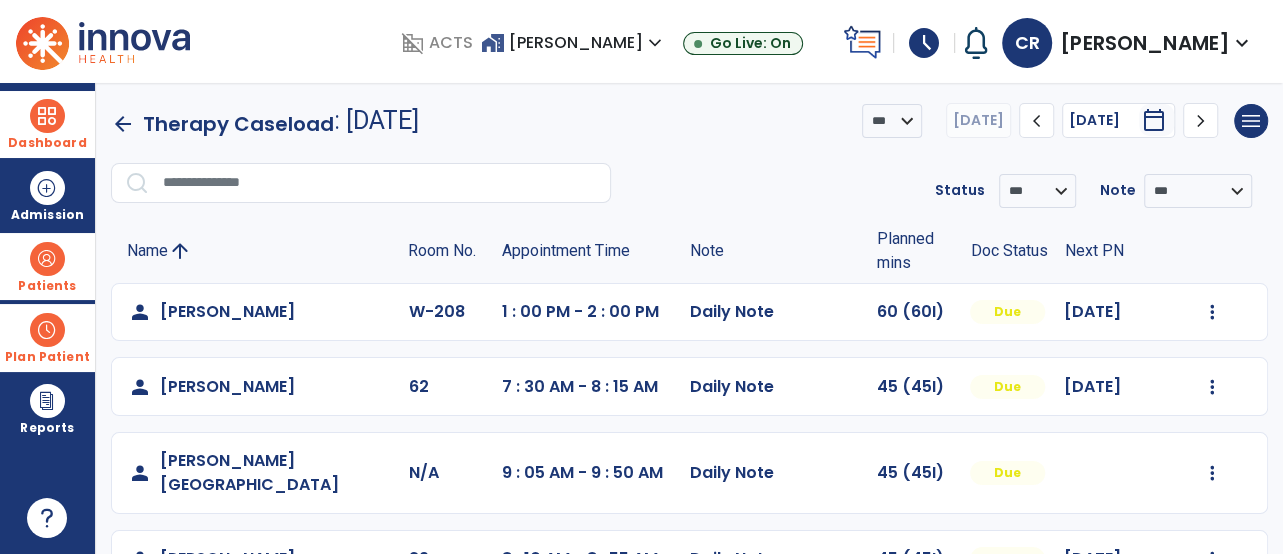 click at bounding box center [47, 330] 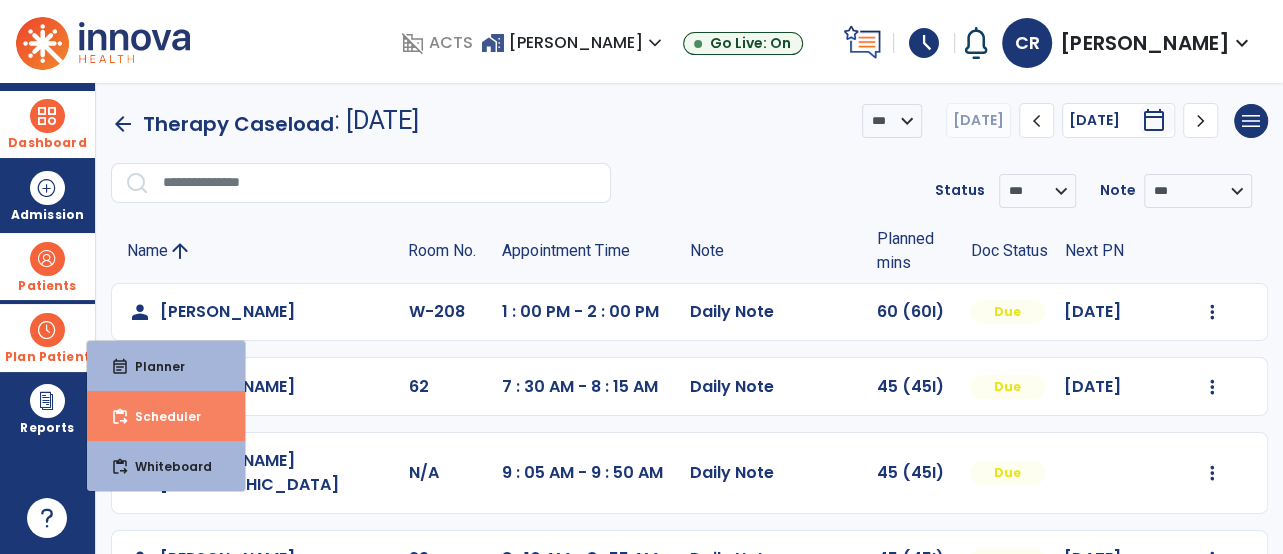 click on "Scheduler" at bounding box center (160, 416) 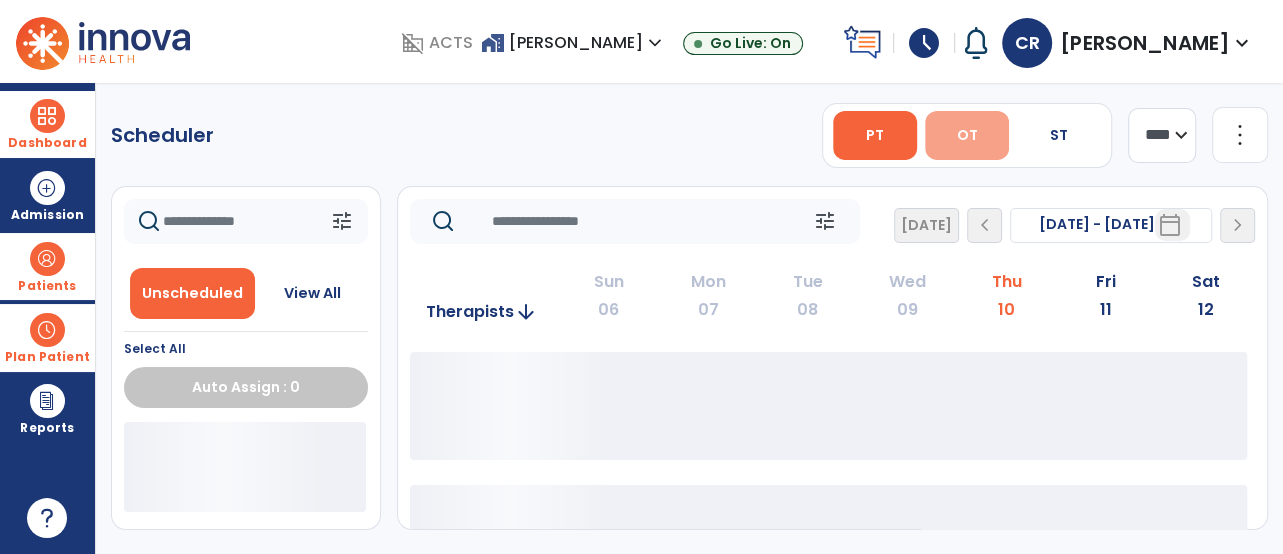 click on "OT" at bounding box center (967, 135) 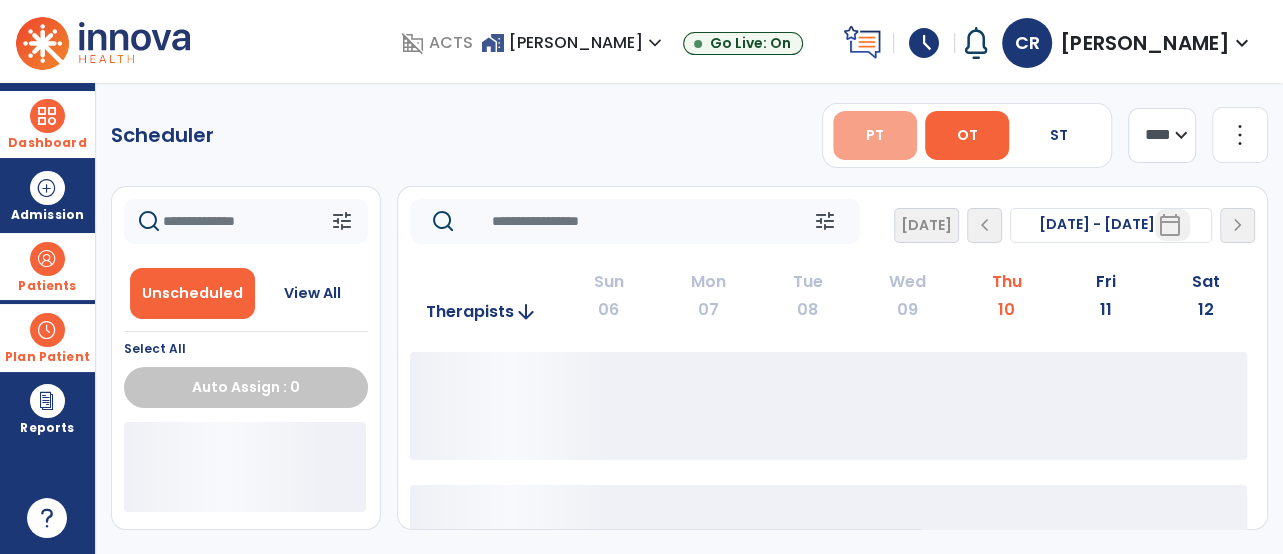 click on "PT" at bounding box center [875, 135] 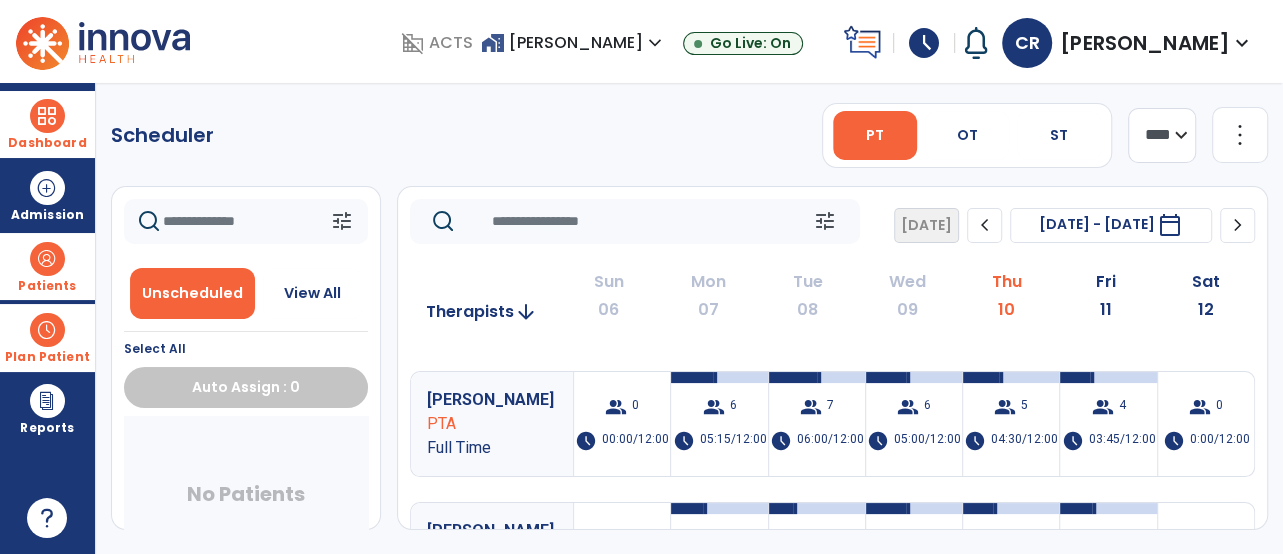 scroll, scrollTop: 244, scrollLeft: 0, axis: vertical 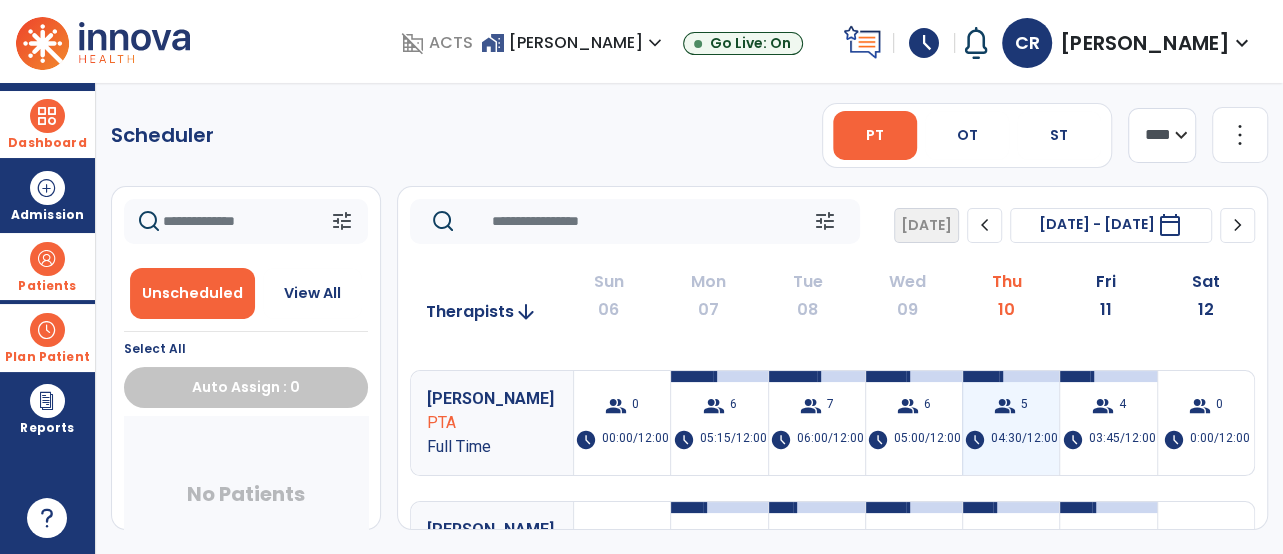 click on "04:30/12:00" at bounding box center (1024, 440) 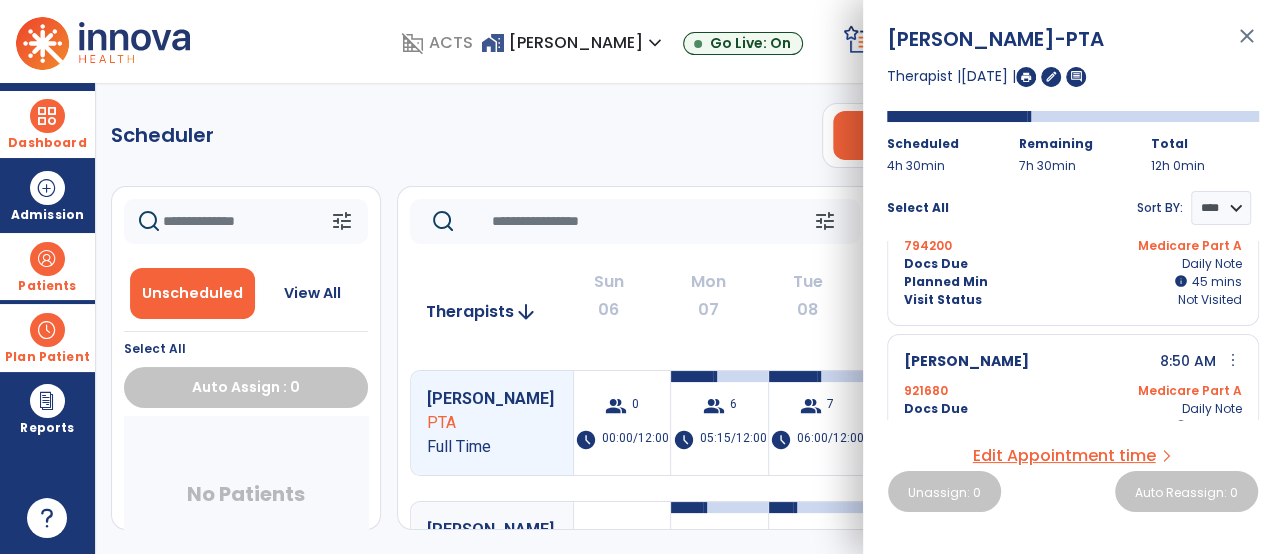 scroll, scrollTop: 57, scrollLeft: 0, axis: vertical 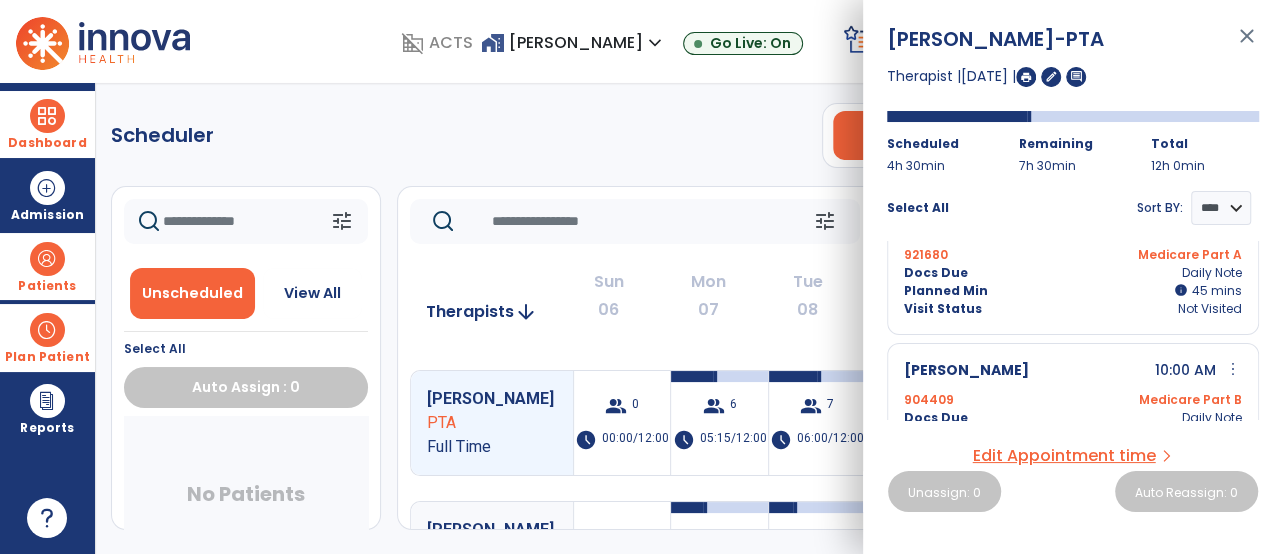 click on "[PERSON_NAME]   10:00 AM  more_vert  edit   Edit Session   alt_route   Split Minutes  904409 Medicare Part B  Docs Due Daily Note   Planned Min  info   60 I 60 mins  Visit Status  Not Visited" at bounding box center [1073, 411] 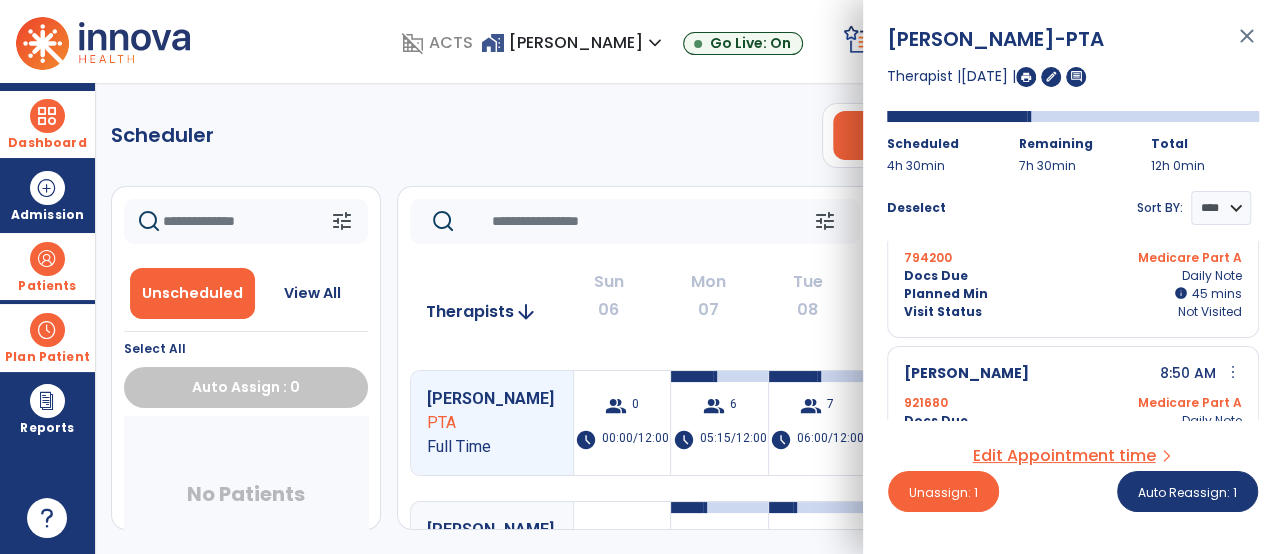 scroll, scrollTop: 0, scrollLeft: 0, axis: both 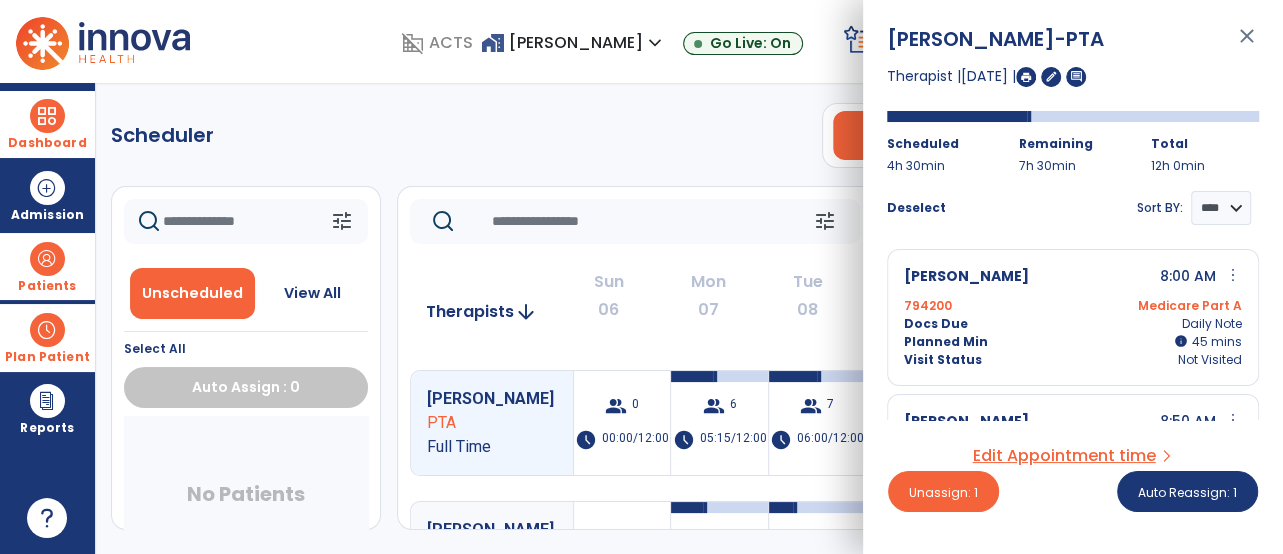 click on "Scheduler   PT   OT   ST  **** *** more_vert  Manage Labor   View All Therapists   Print" 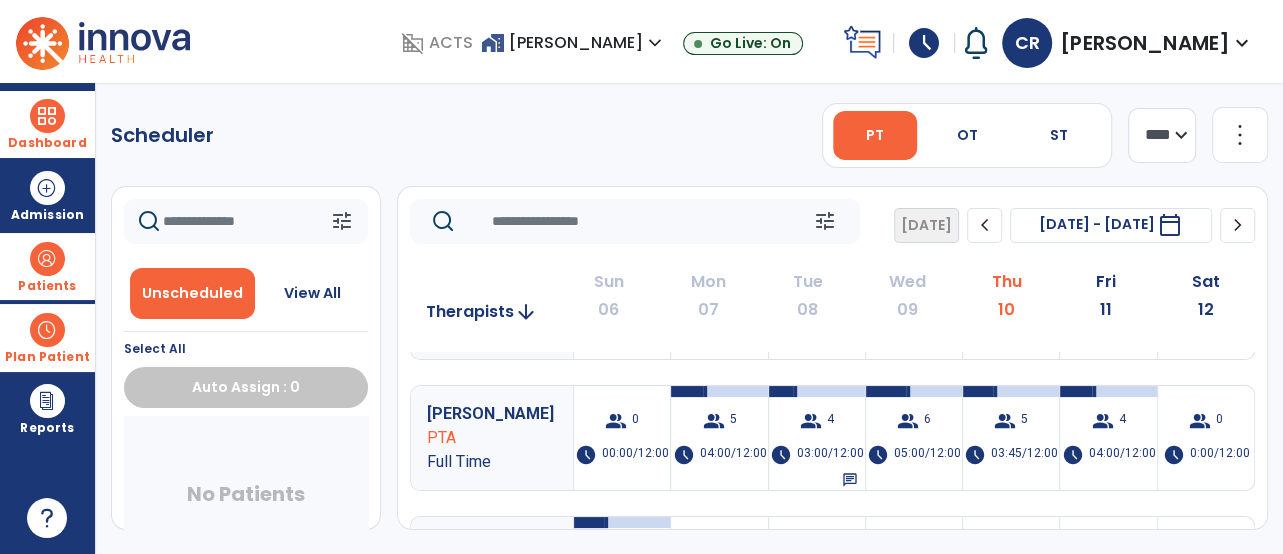 scroll, scrollTop: 360, scrollLeft: 0, axis: vertical 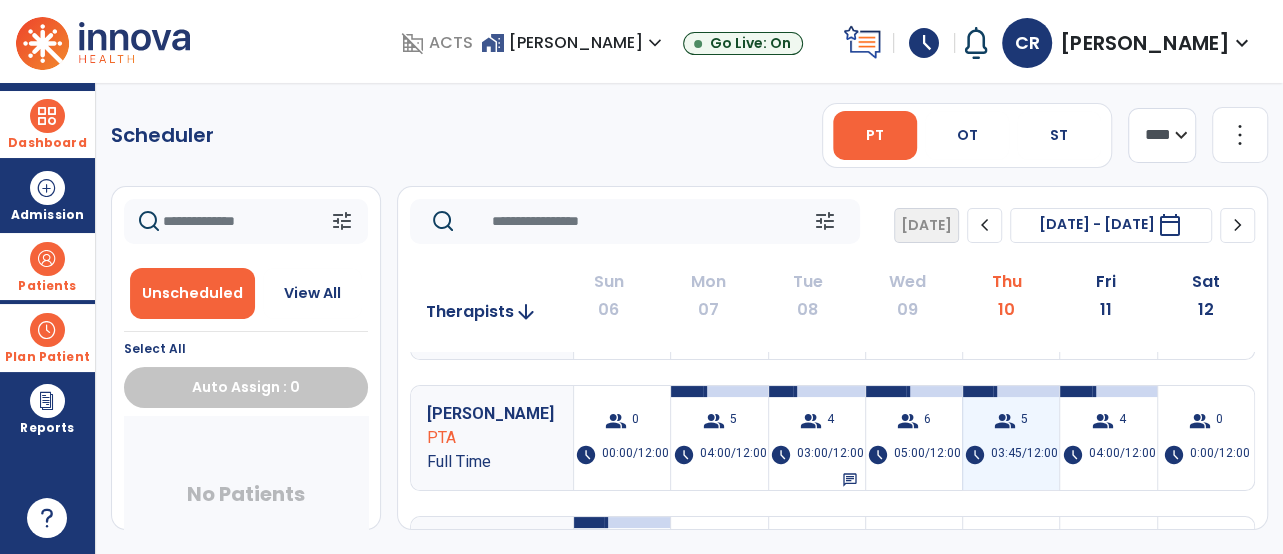 click on "03:45/12:00" at bounding box center (1024, 455) 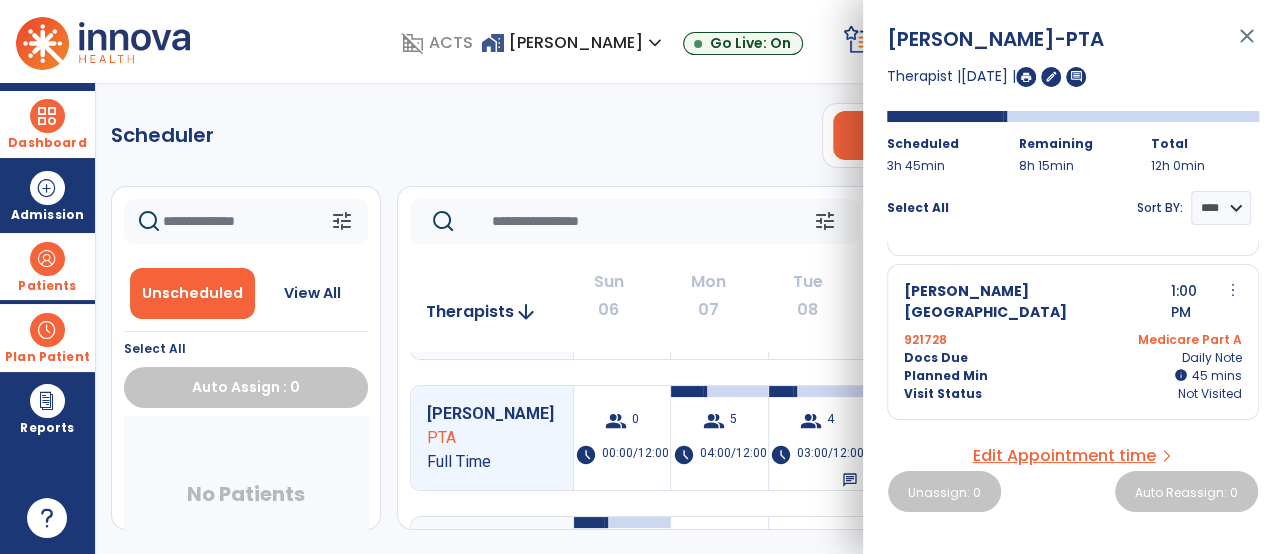 scroll, scrollTop: 603, scrollLeft: 0, axis: vertical 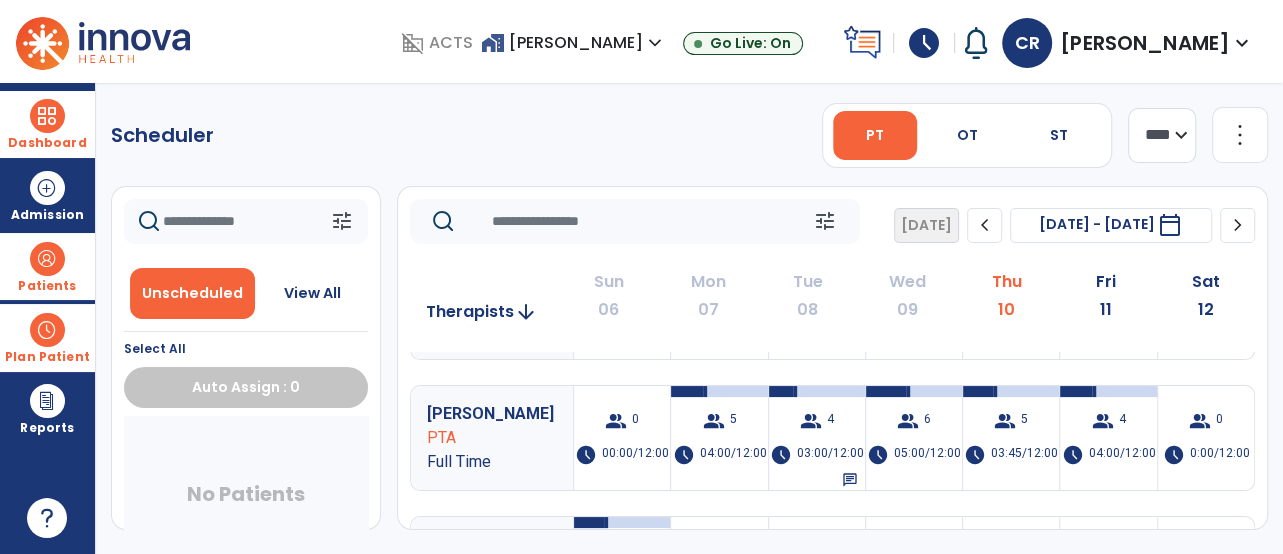 click on "Dashboard" at bounding box center [47, 124] 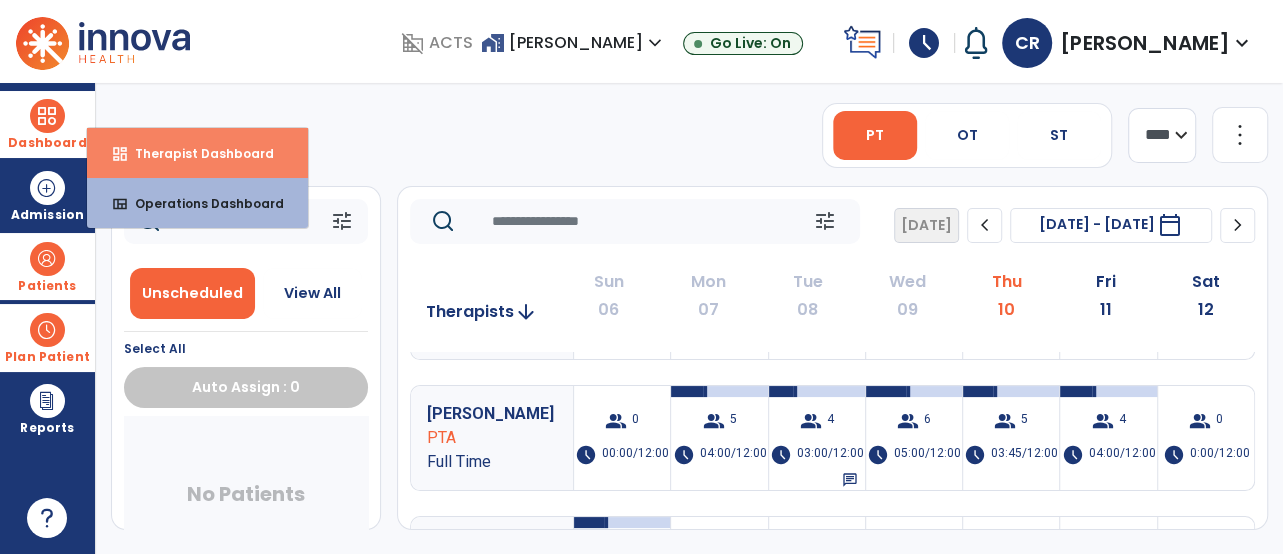 click on "Therapist Dashboard" at bounding box center [196, 153] 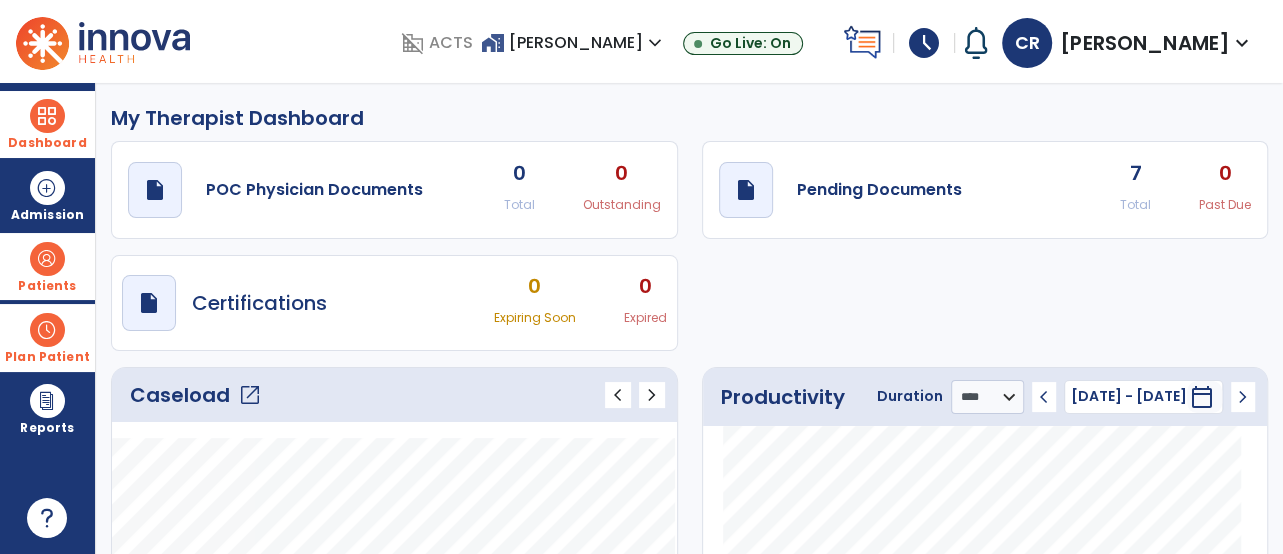 click on "Caseload   open_in_new" 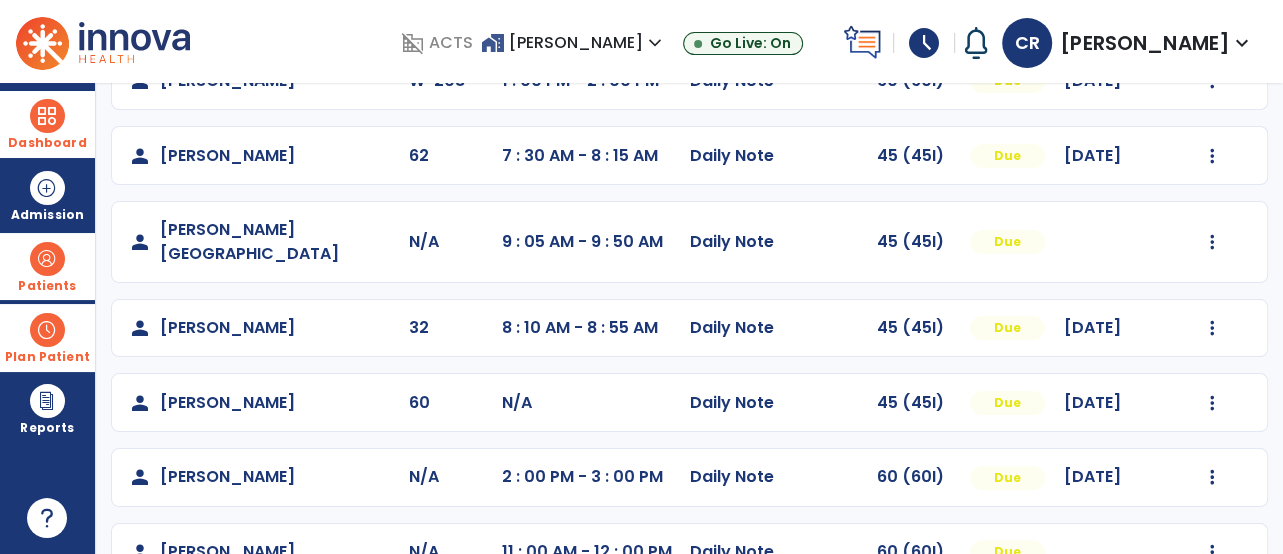 scroll, scrollTop: 283, scrollLeft: 0, axis: vertical 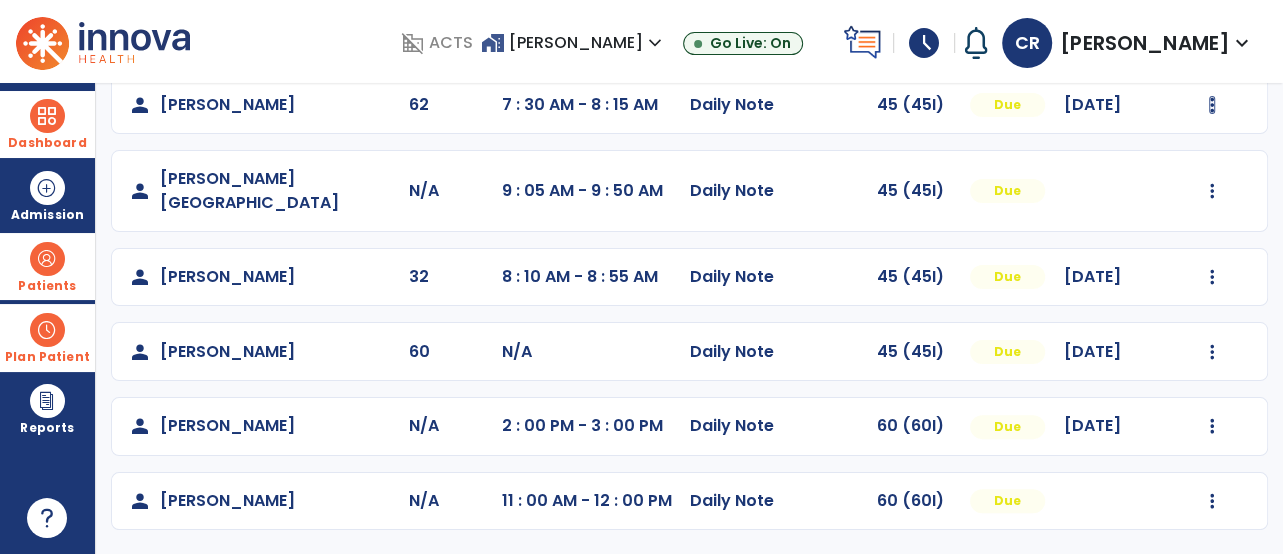 click at bounding box center (1212, 30) 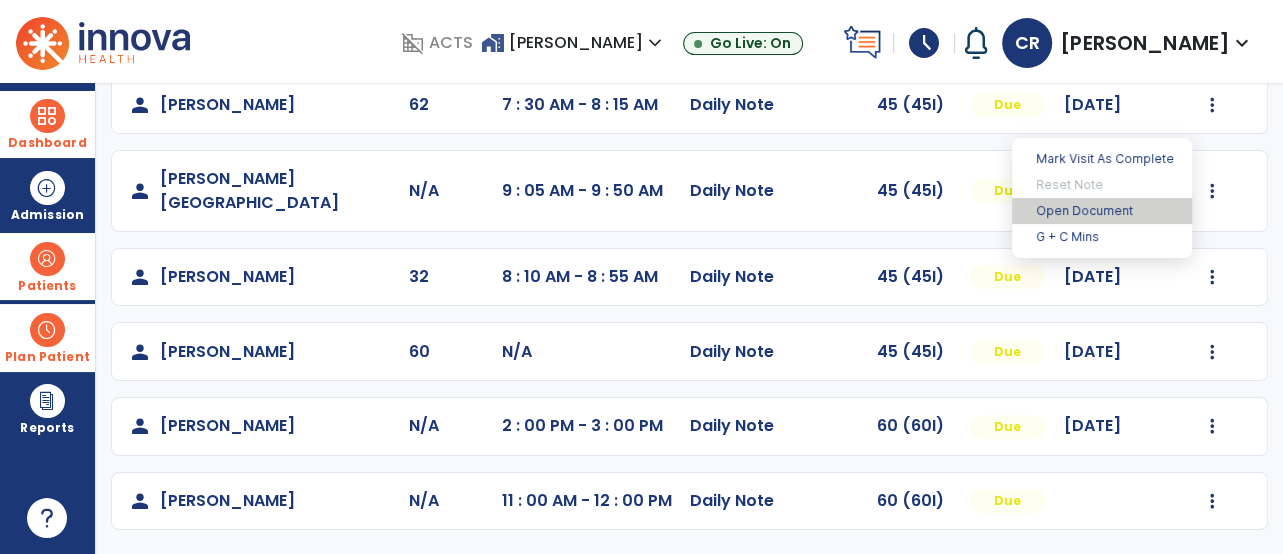 click on "Open Document" at bounding box center [1102, 211] 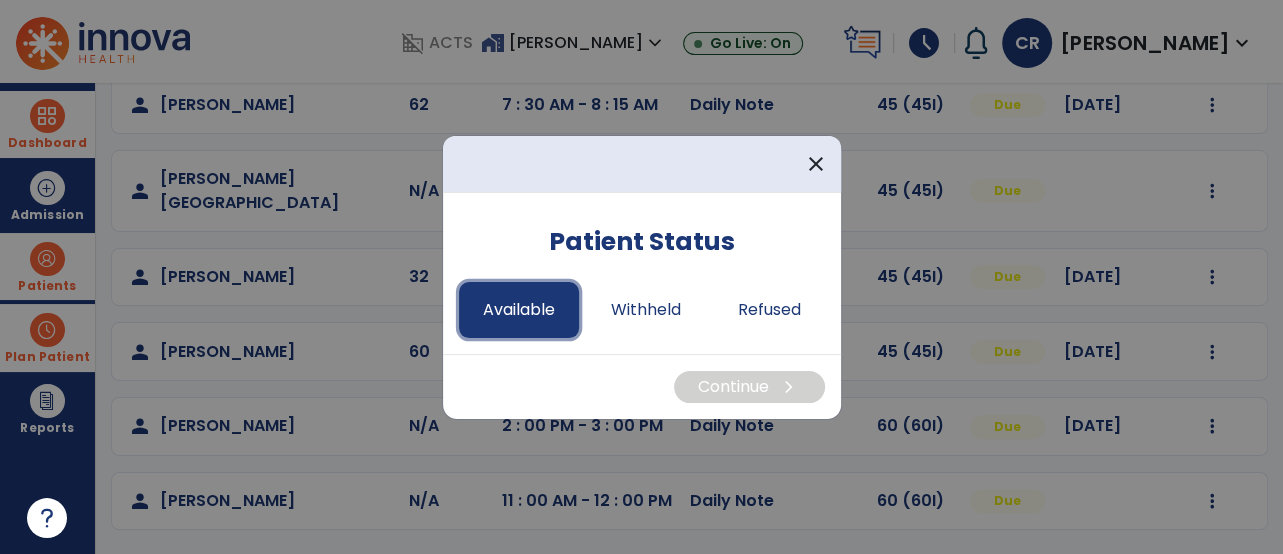 click on "Available" at bounding box center [519, 310] 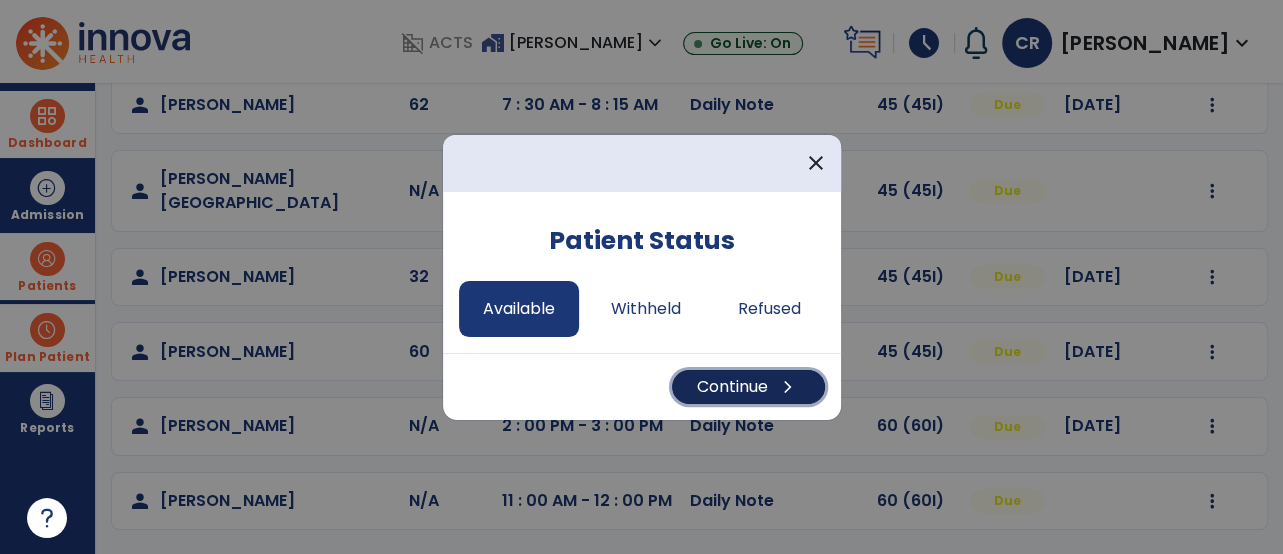 click on "Continue   chevron_right" at bounding box center [748, 387] 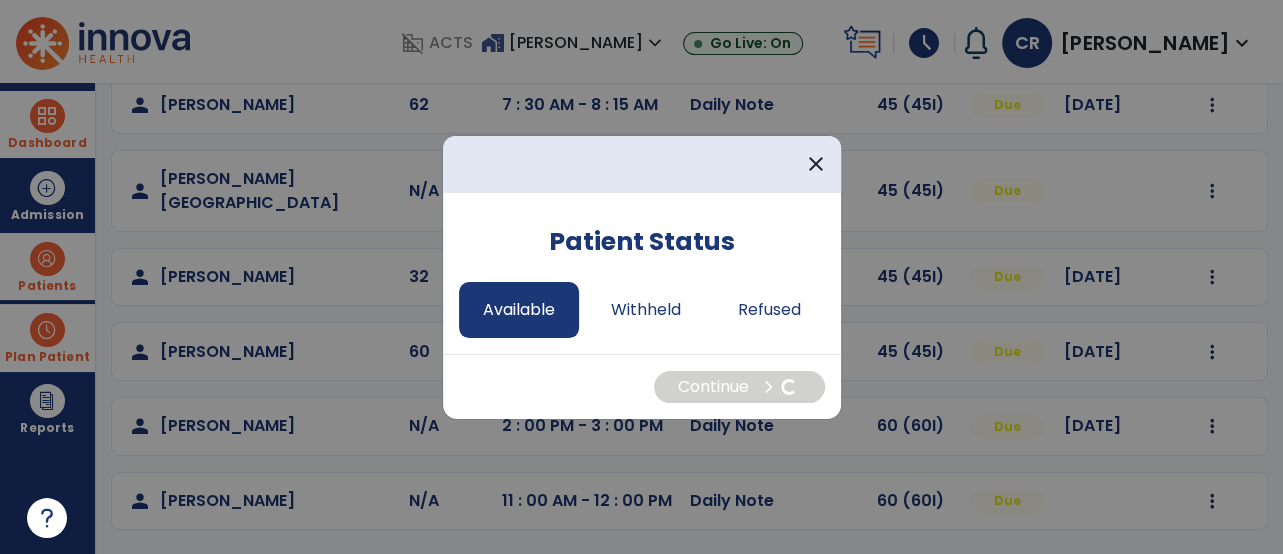 select on "*" 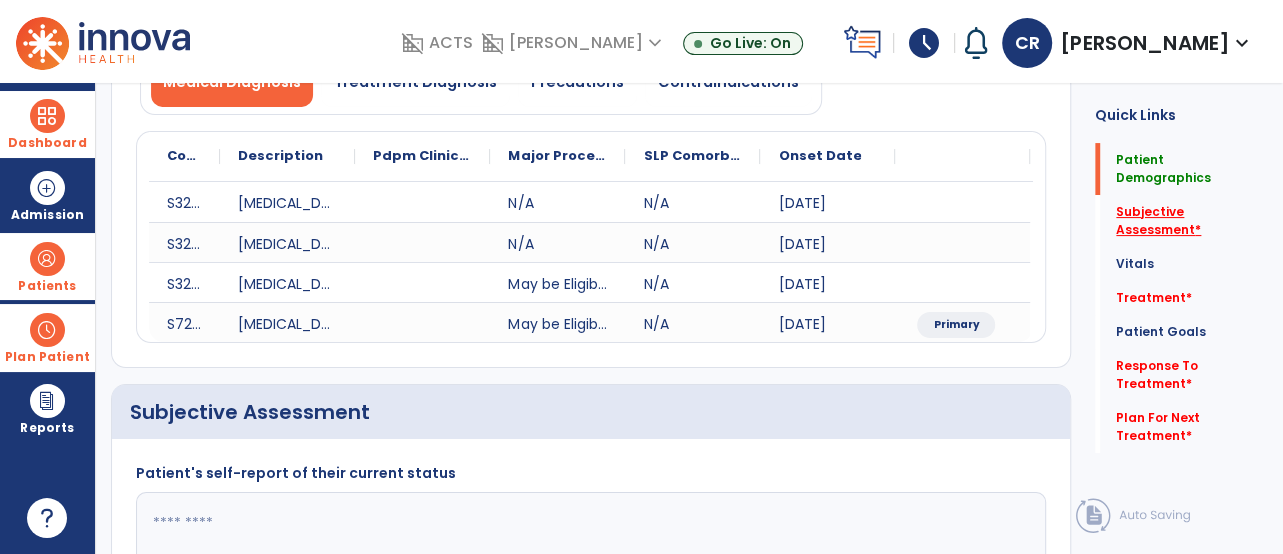 click on "Subjective Assessment   *" 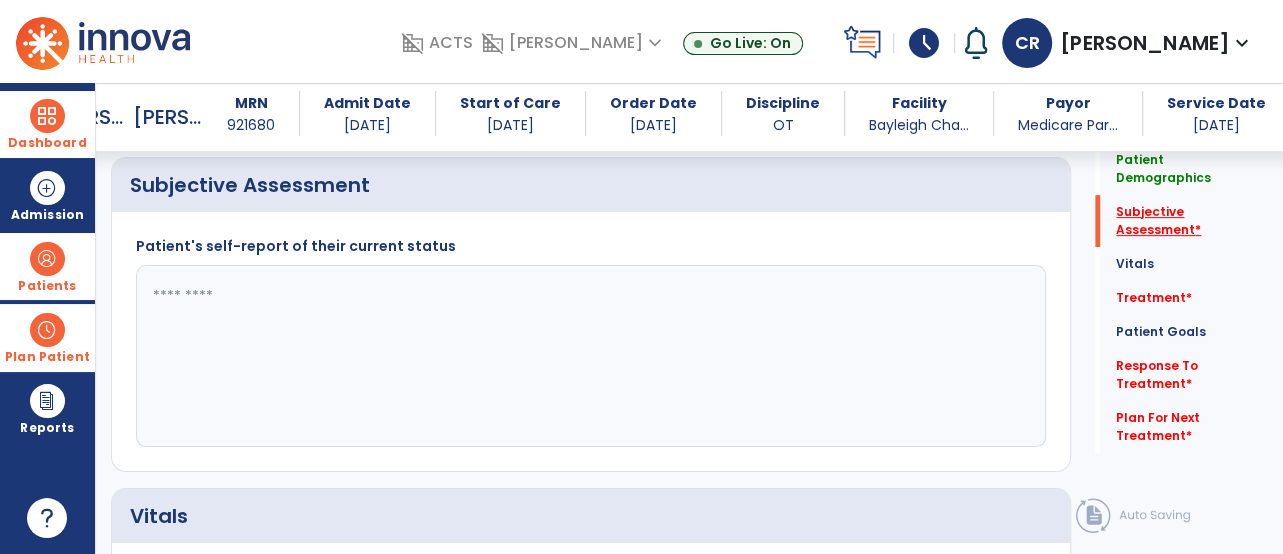scroll, scrollTop: 527, scrollLeft: 0, axis: vertical 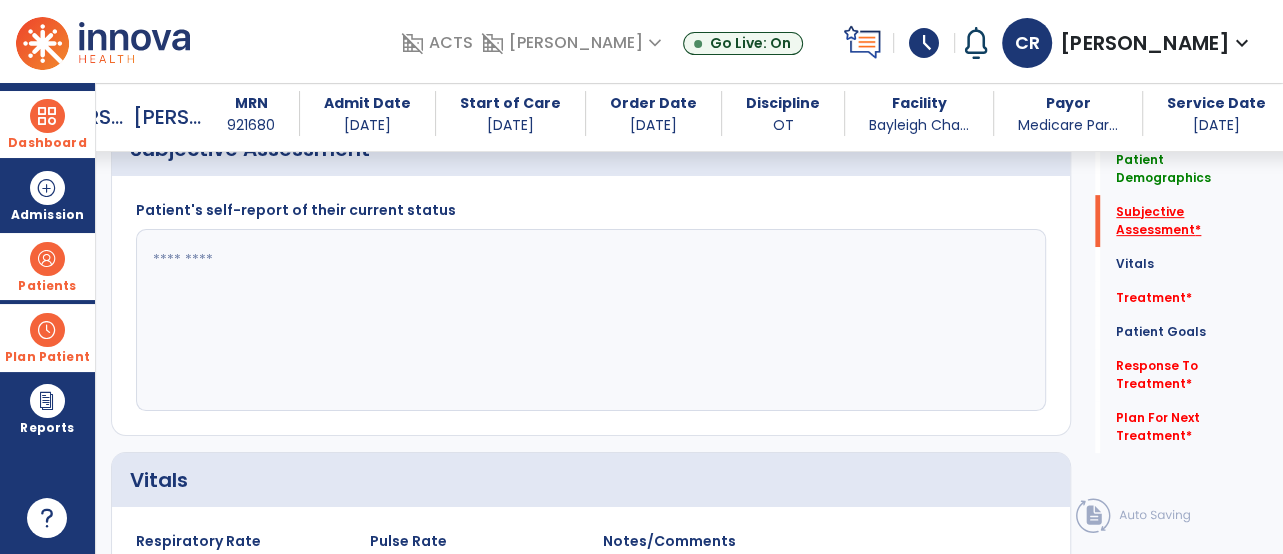 click on "Subjective Assessment   *" 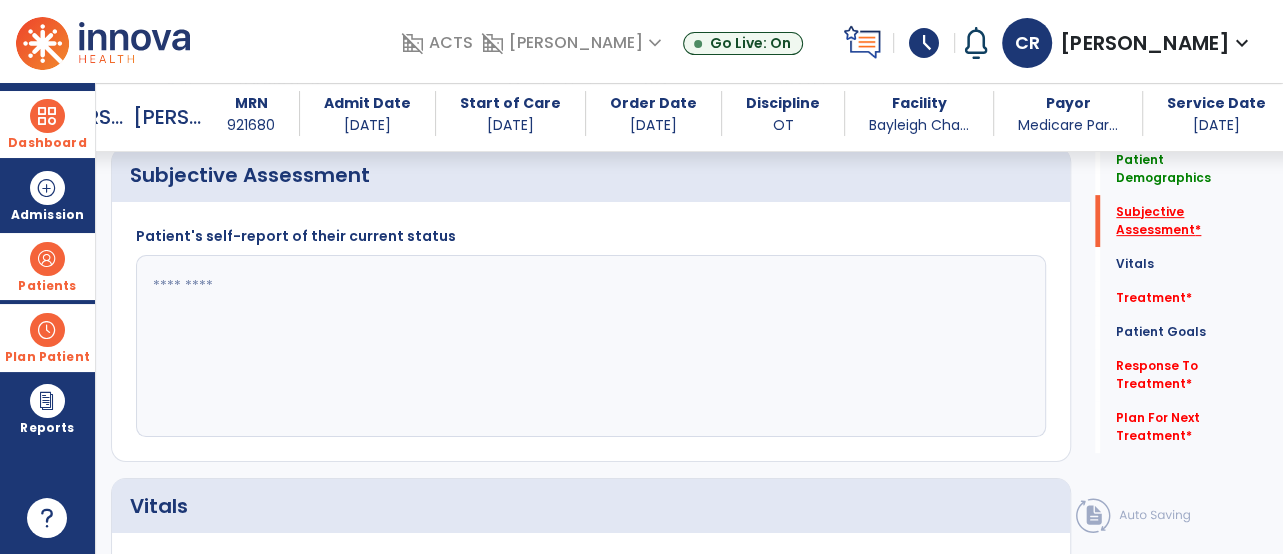 click on "Subjective Assessment   *" 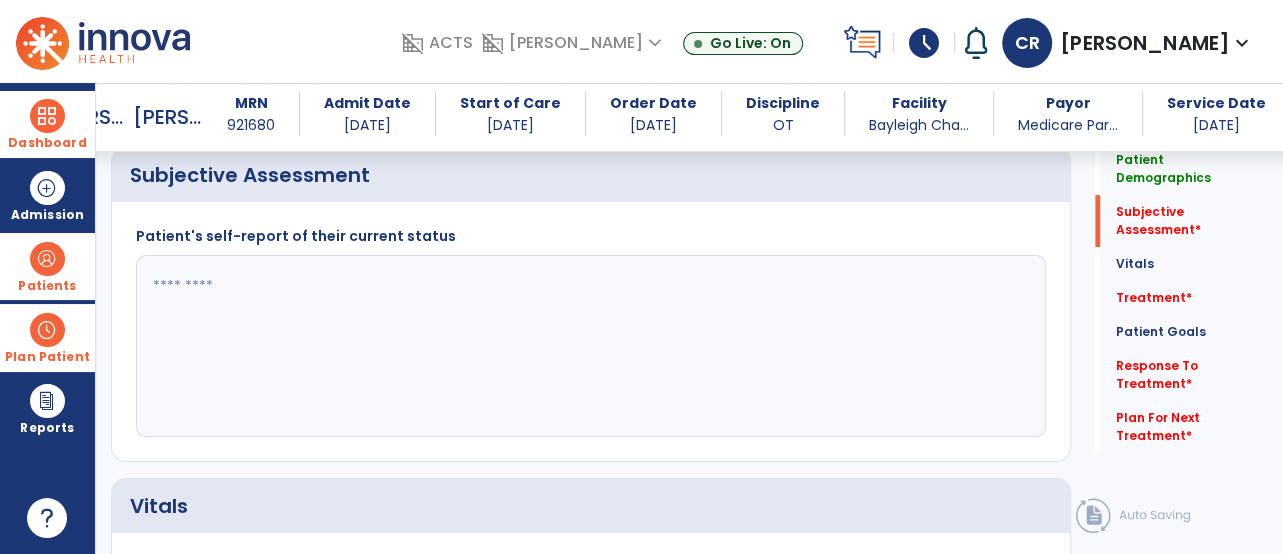 click 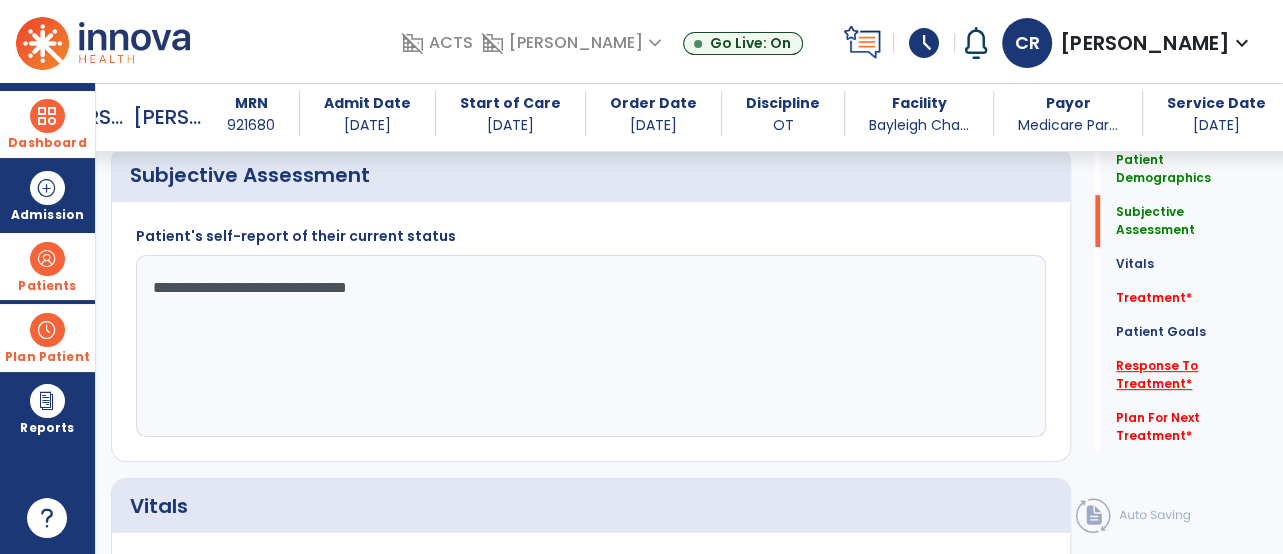 type on "**********" 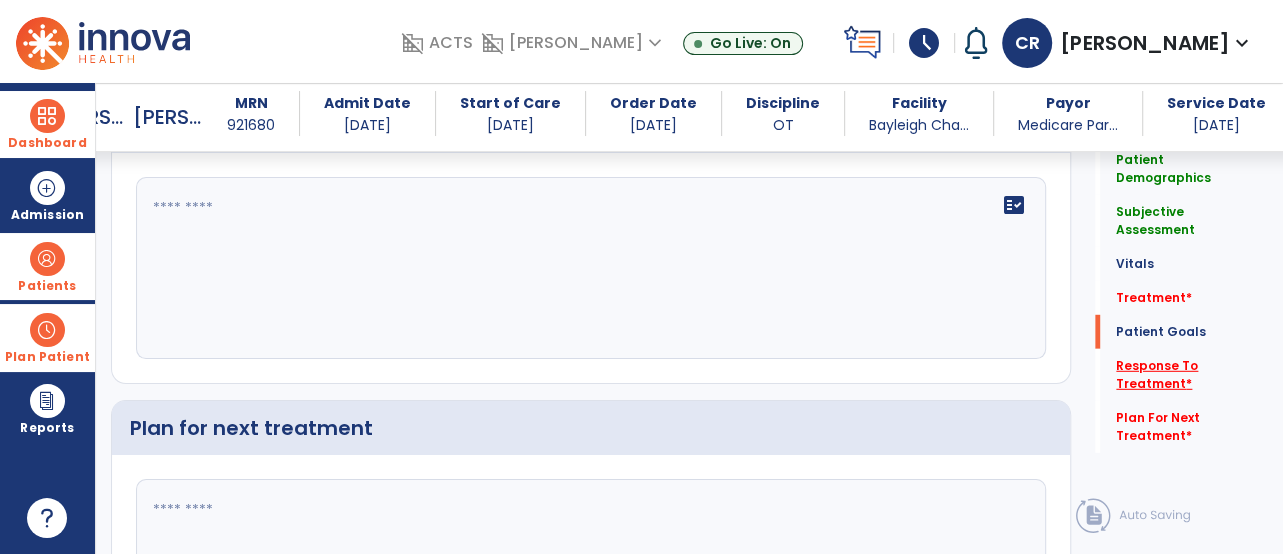 scroll, scrollTop: 3600, scrollLeft: 0, axis: vertical 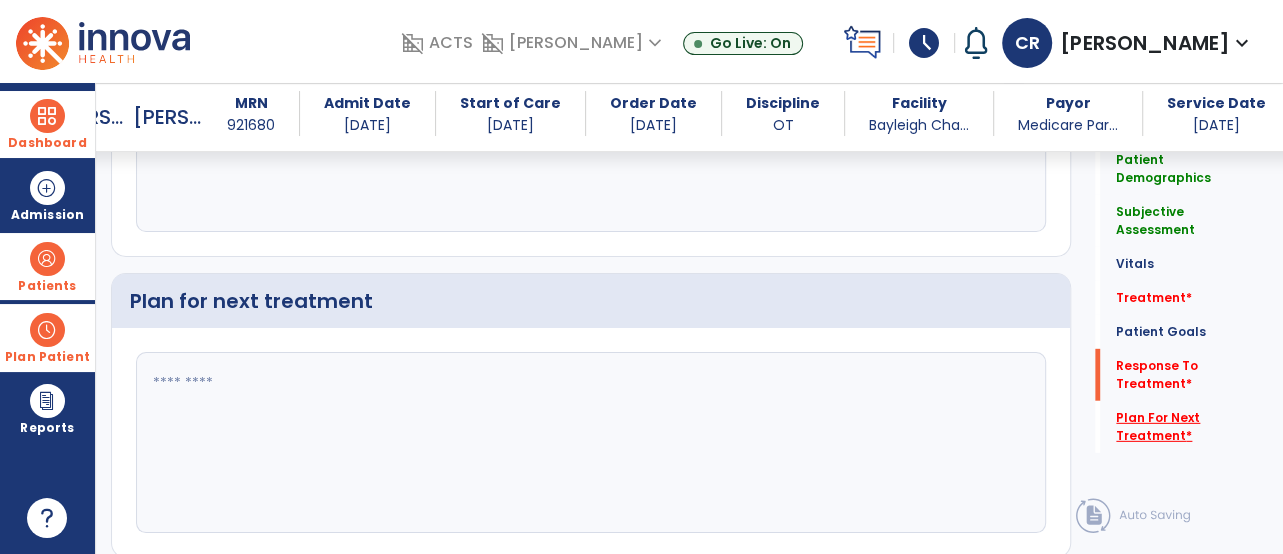 click on "Plan For Next Treatment   *" 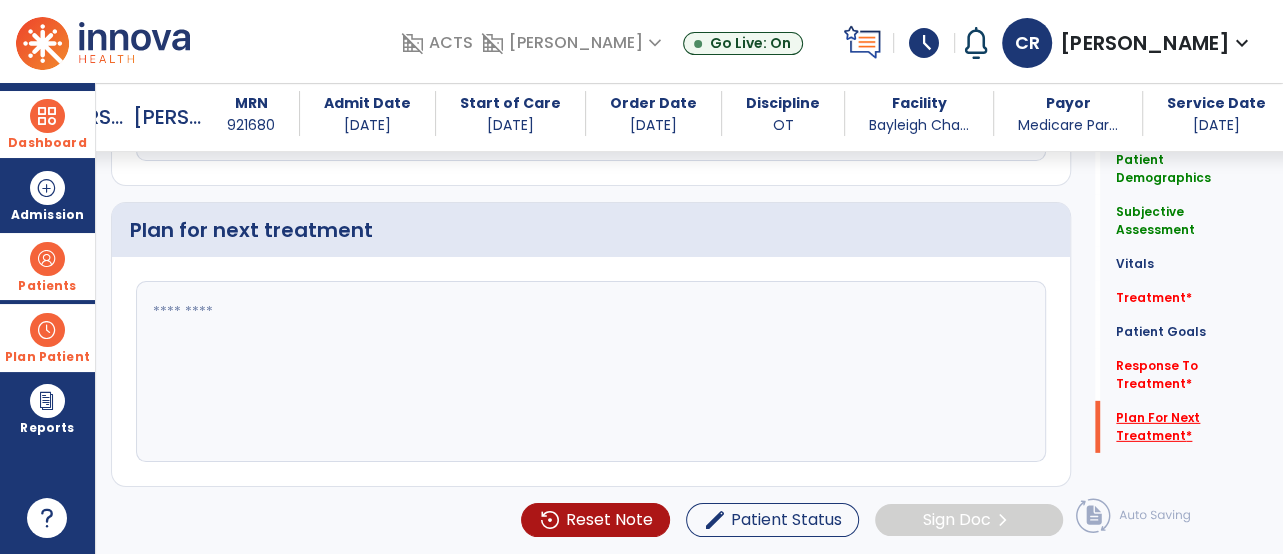 scroll, scrollTop: 3892, scrollLeft: 0, axis: vertical 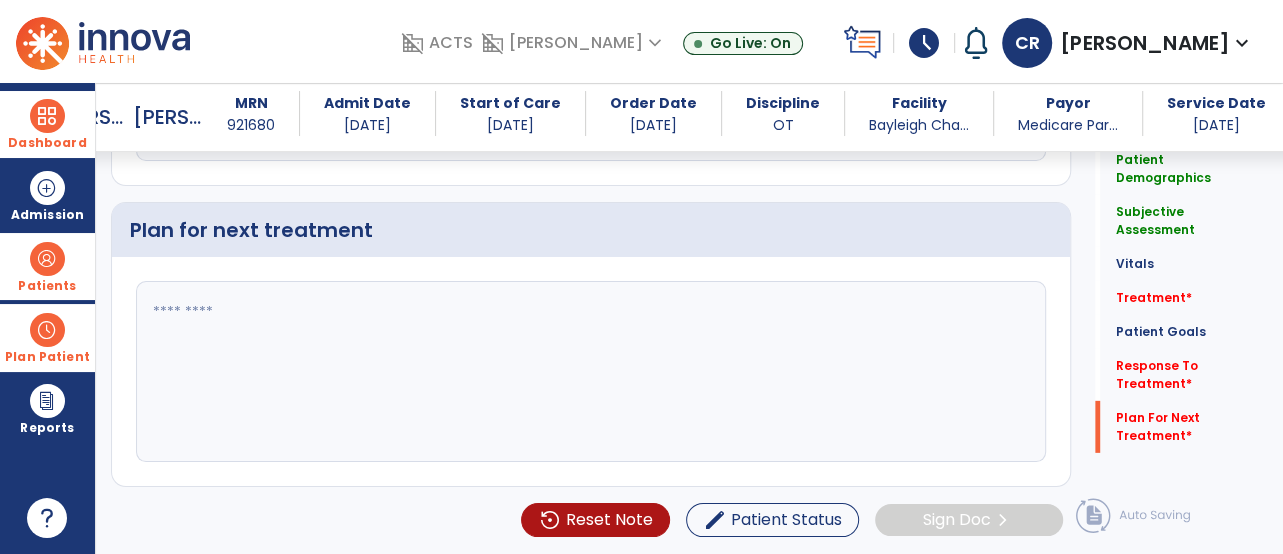 click 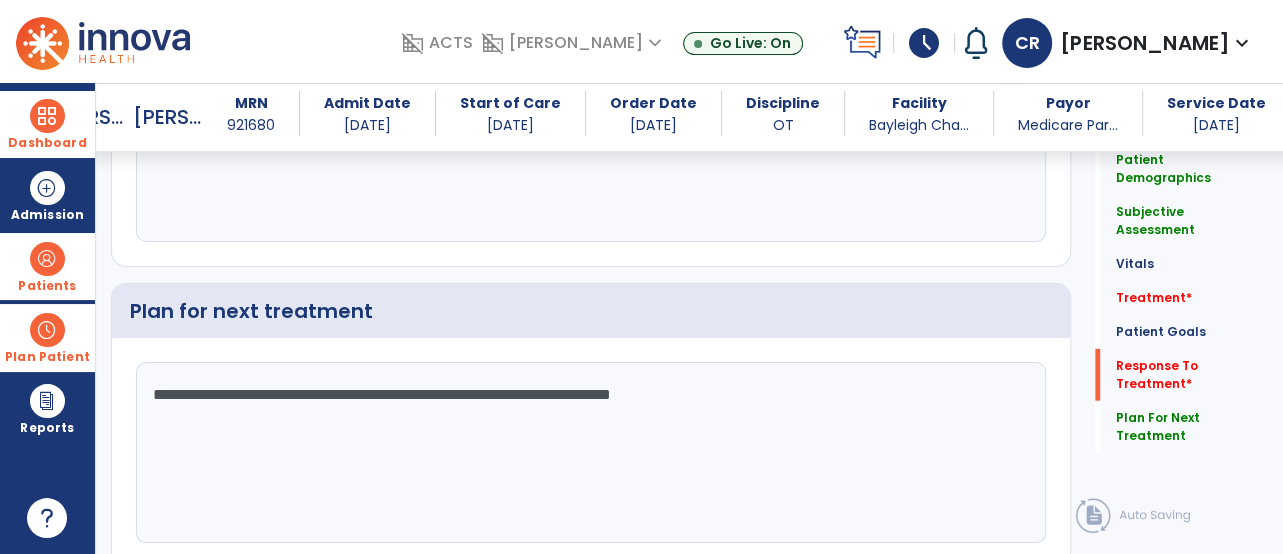 scroll, scrollTop: 3592, scrollLeft: 0, axis: vertical 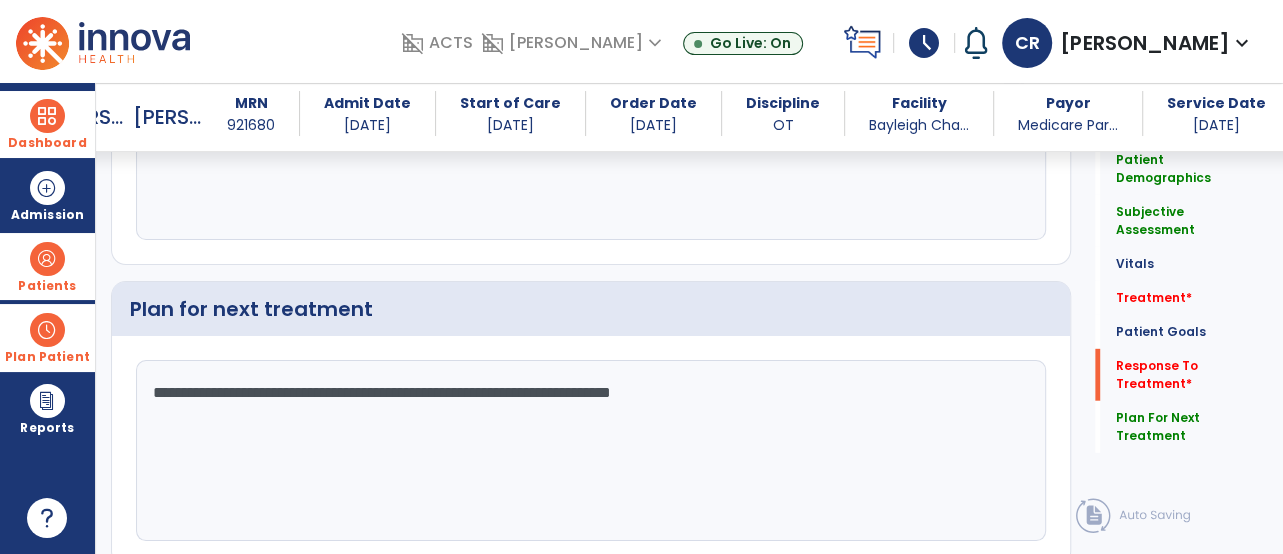 type on "**********" 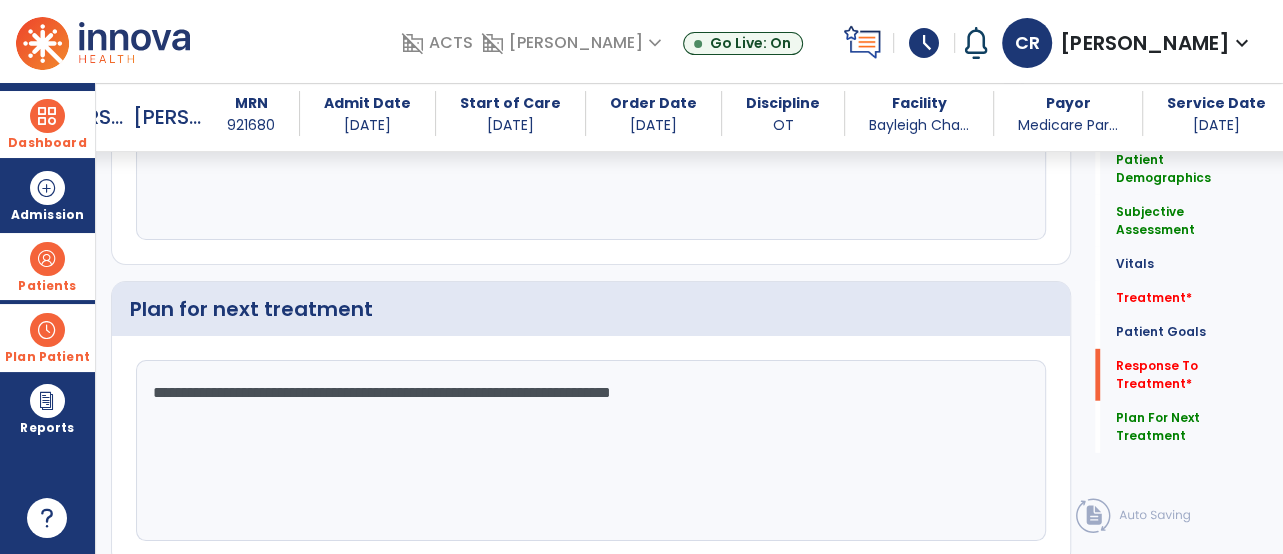type on "**********" 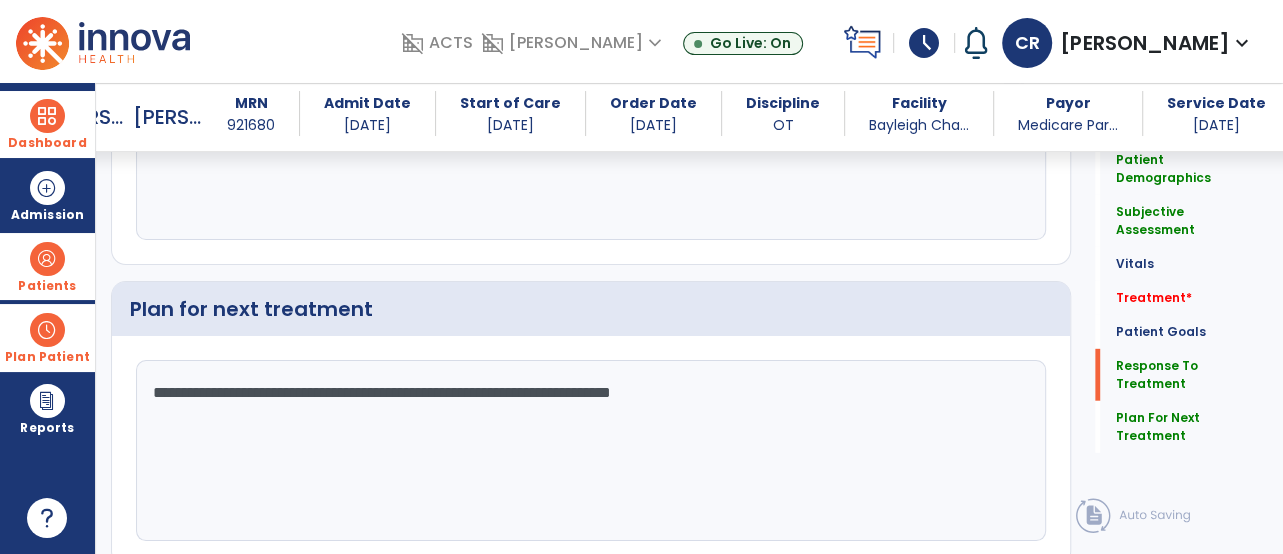 type on "*" 